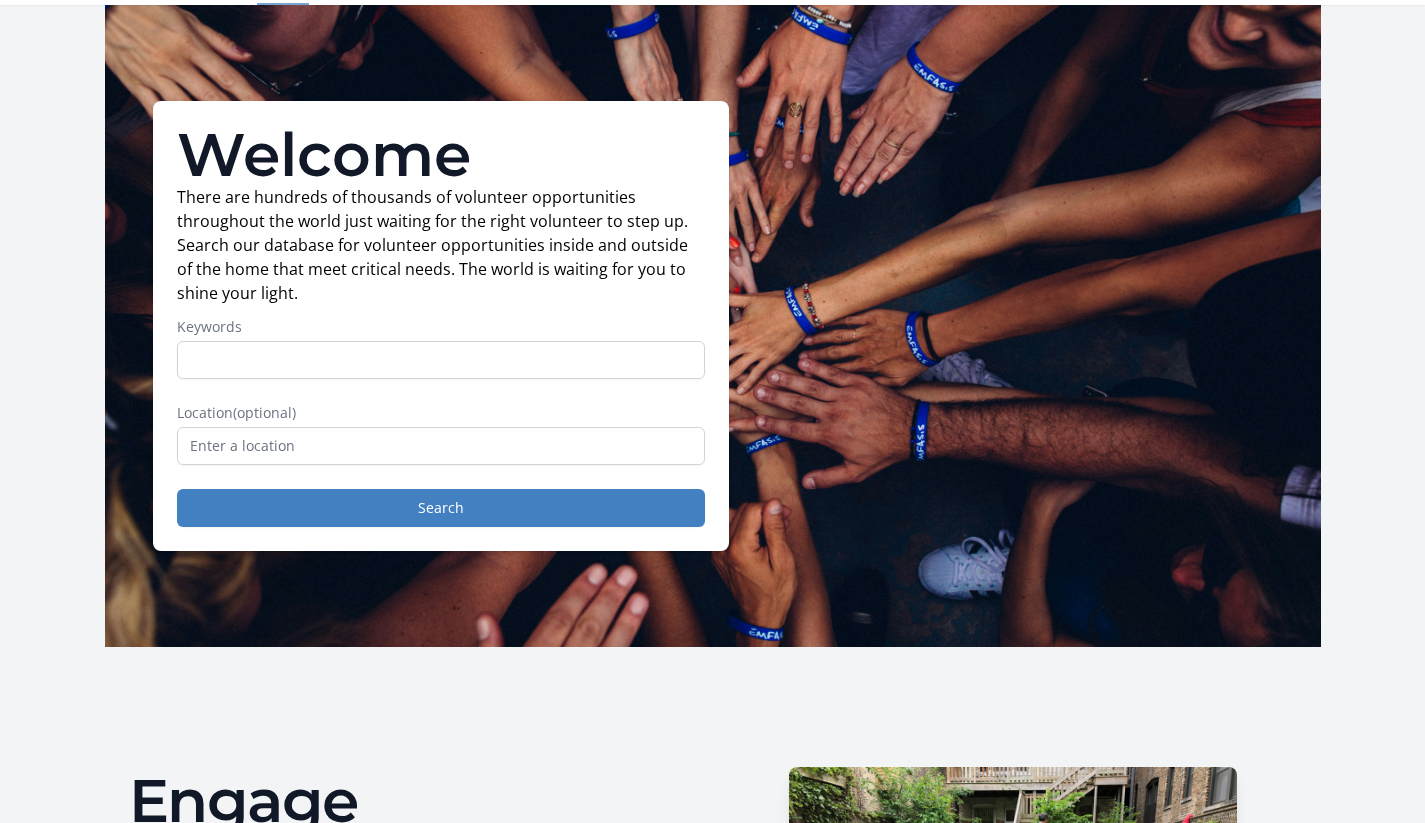 scroll, scrollTop: 0, scrollLeft: 0, axis: both 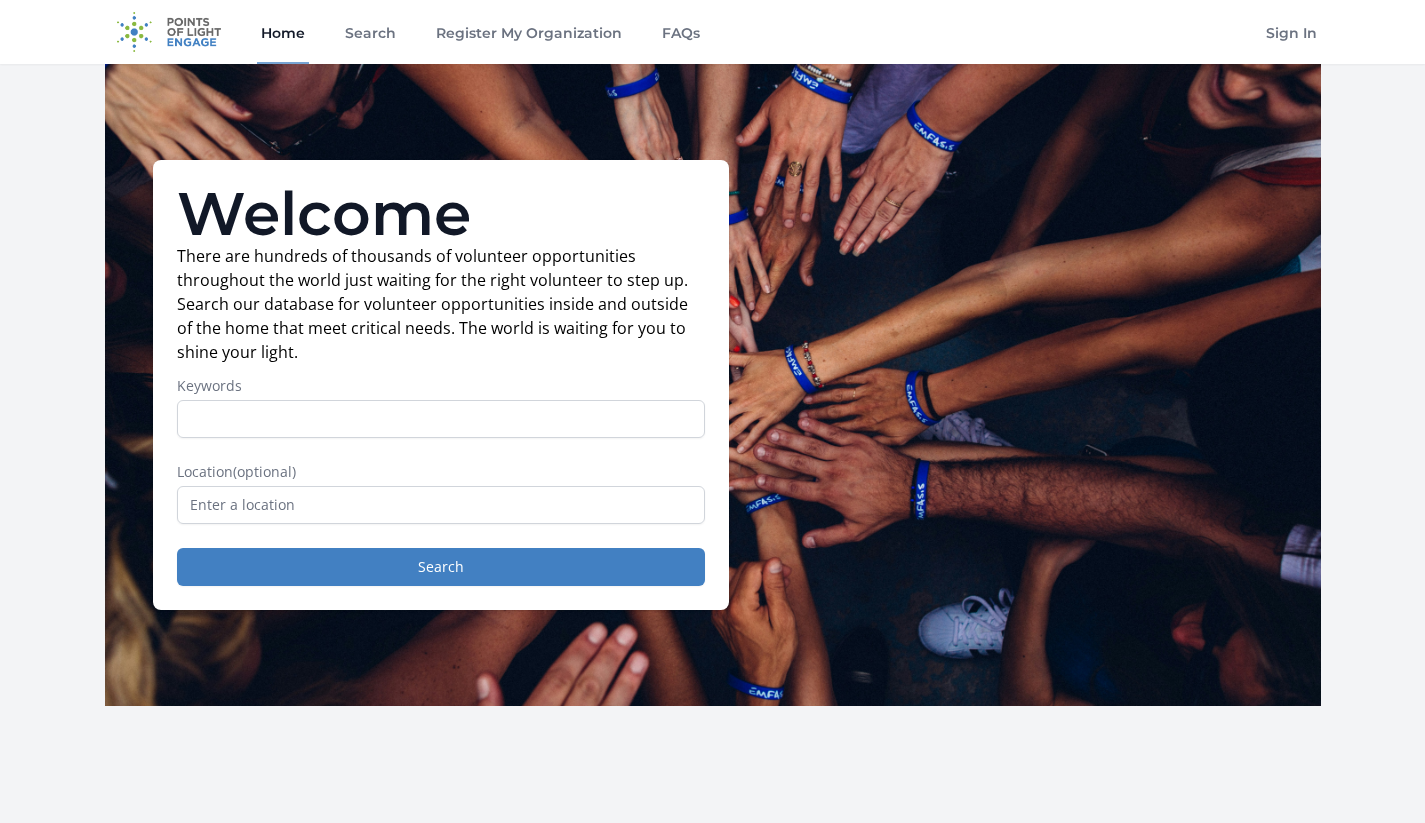 click on "Keywords" at bounding box center (441, 419) 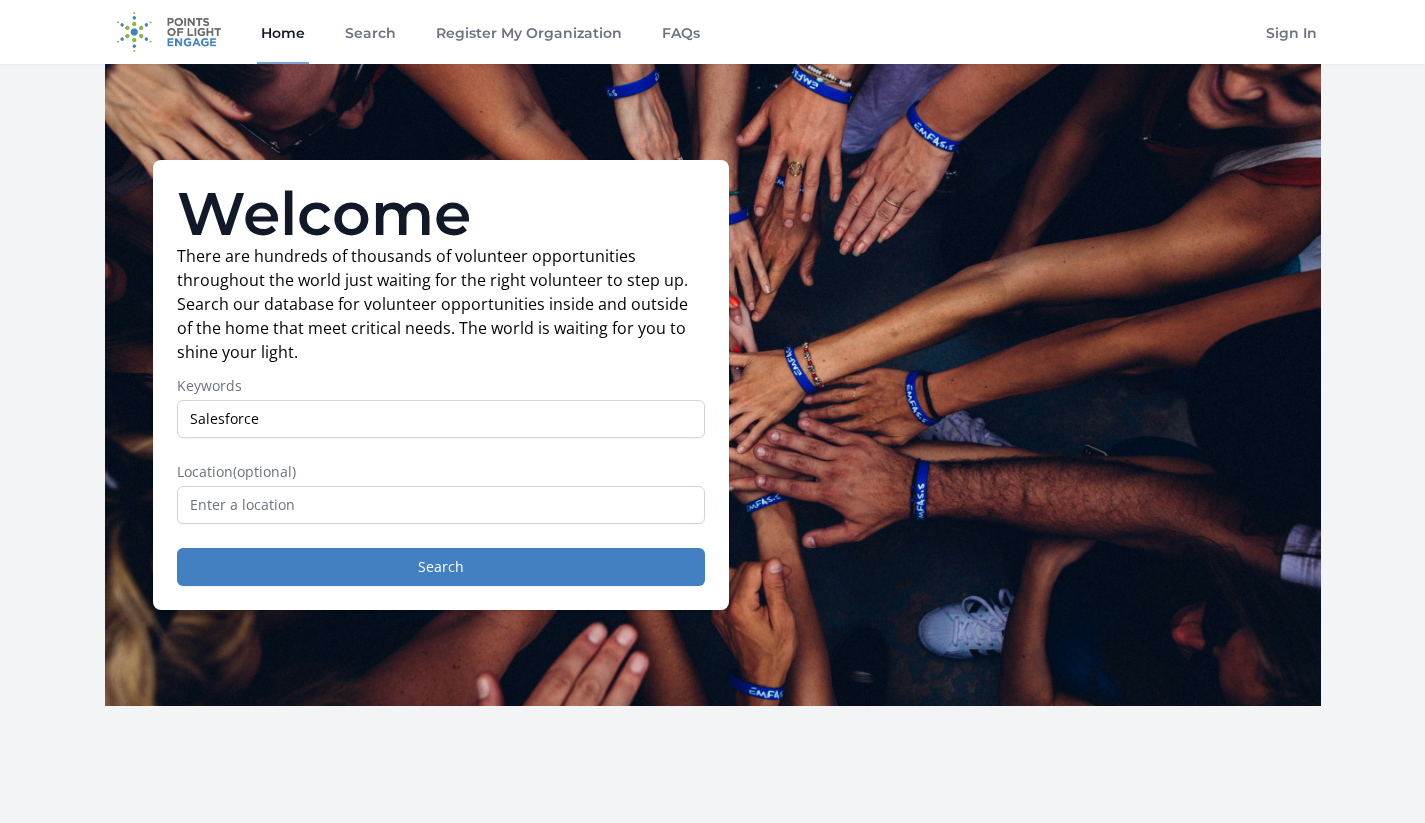 type on "Salesforce" 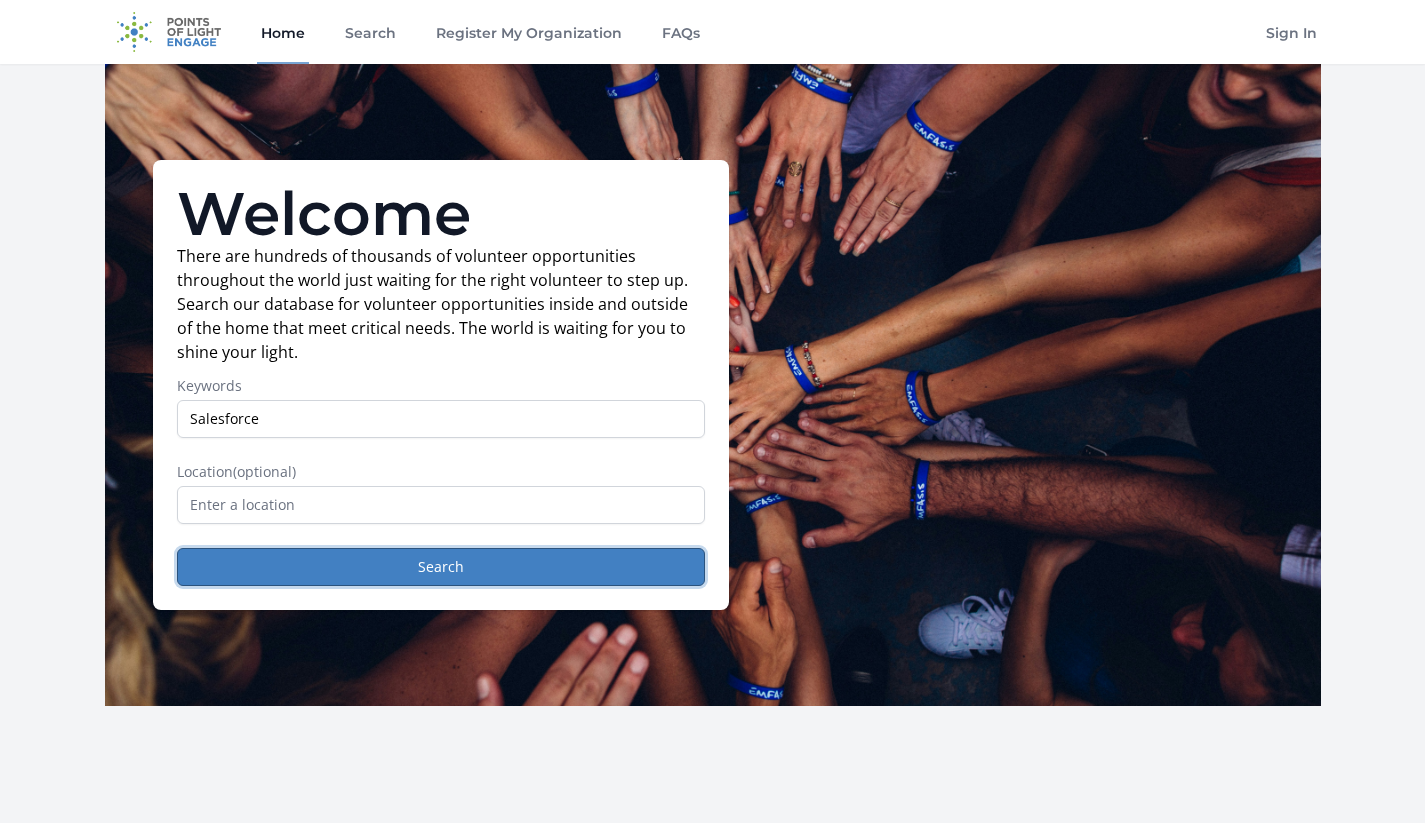 click on "Search" at bounding box center (441, 567) 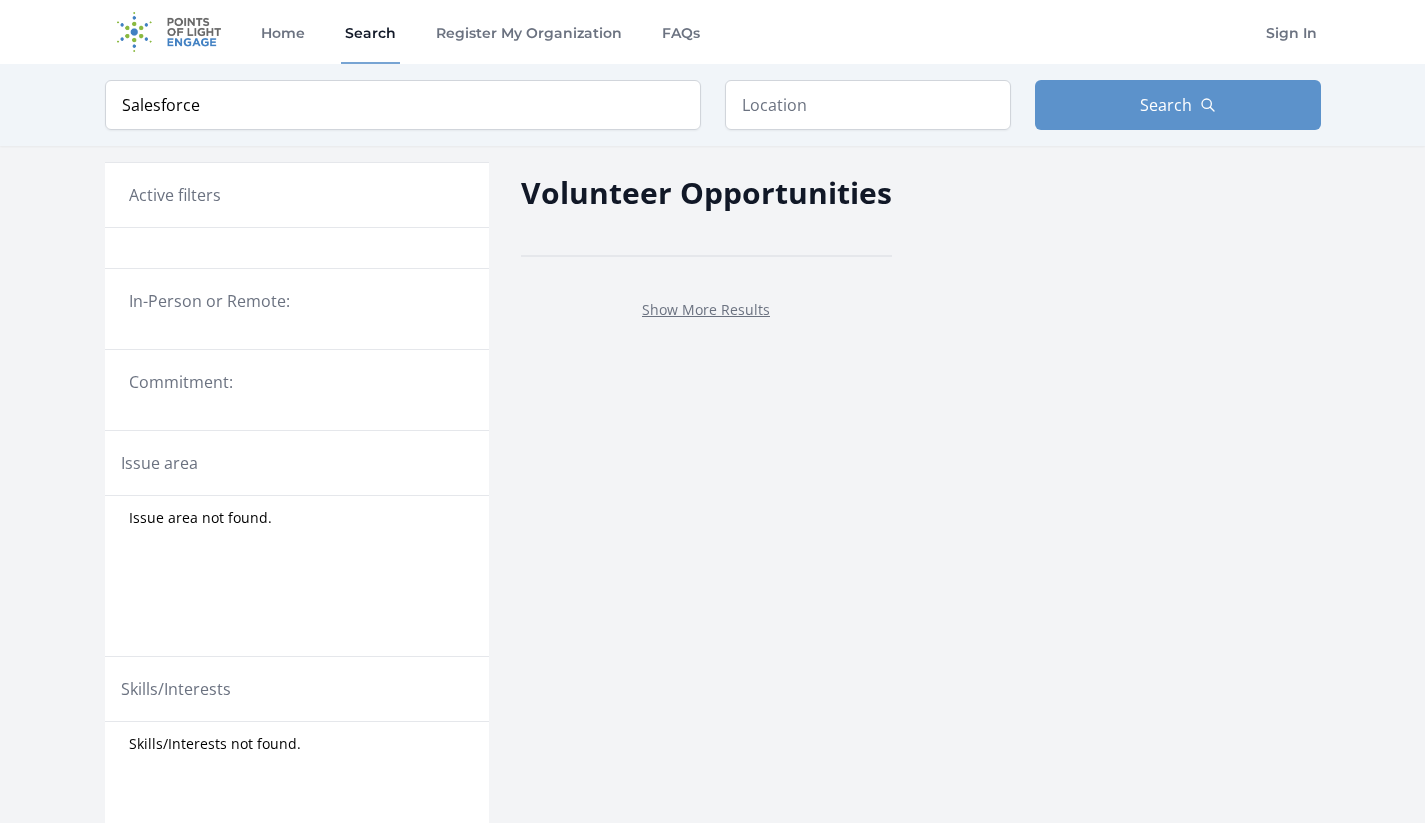 scroll, scrollTop: 0, scrollLeft: 0, axis: both 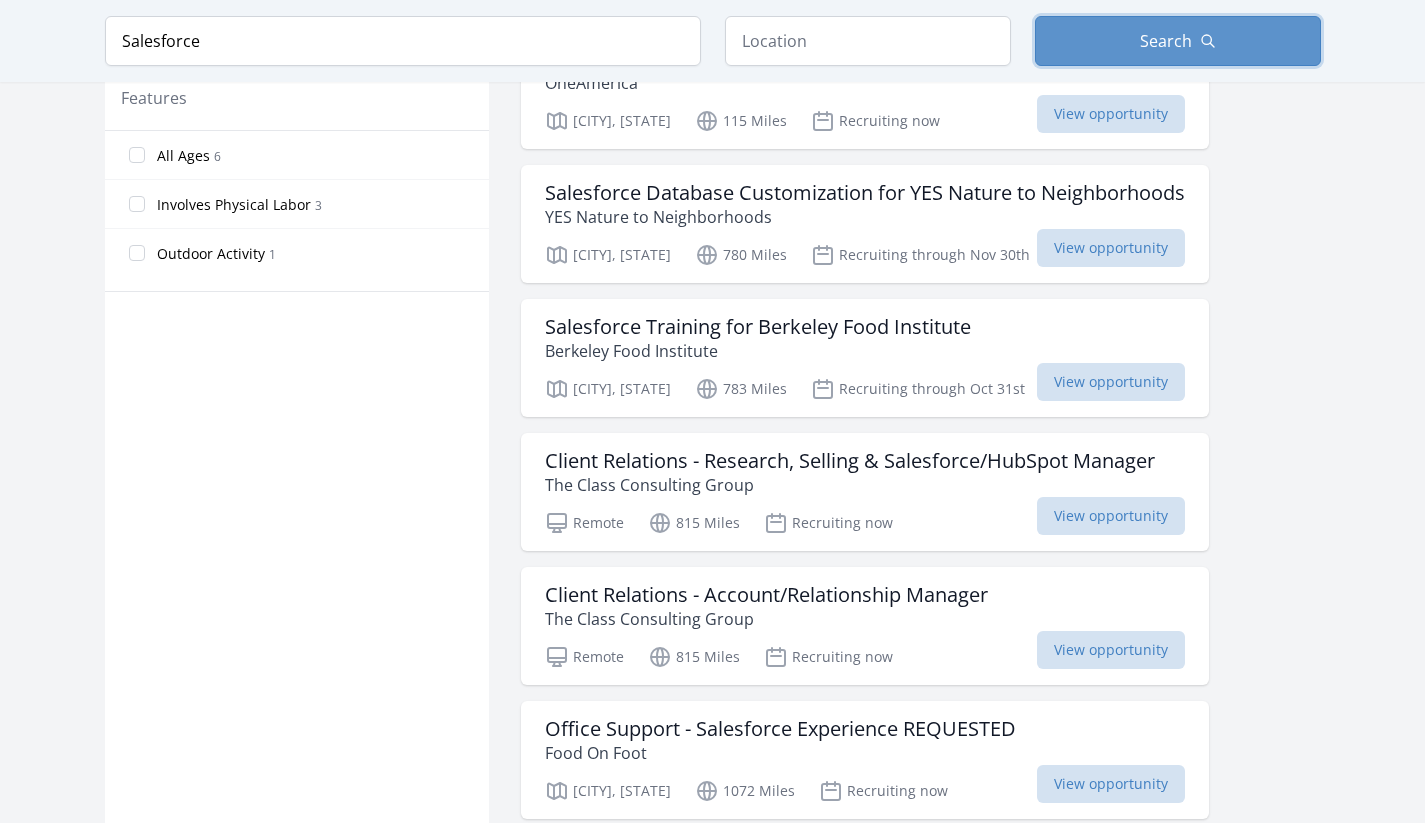 click on "Search" at bounding box center (1166, 41) 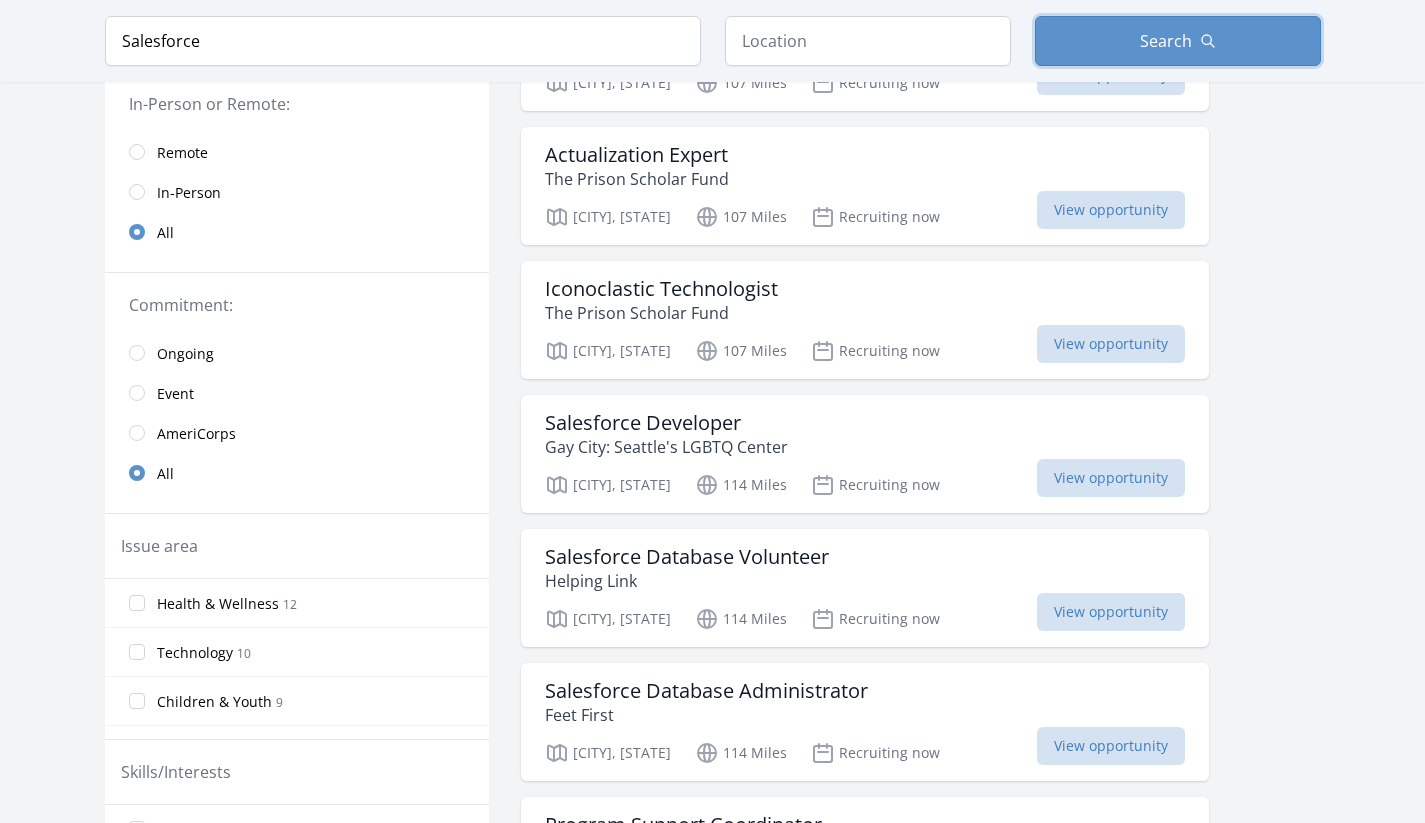 scroll, scrollTop: 600, scrollLeft: 0, axis: vertical 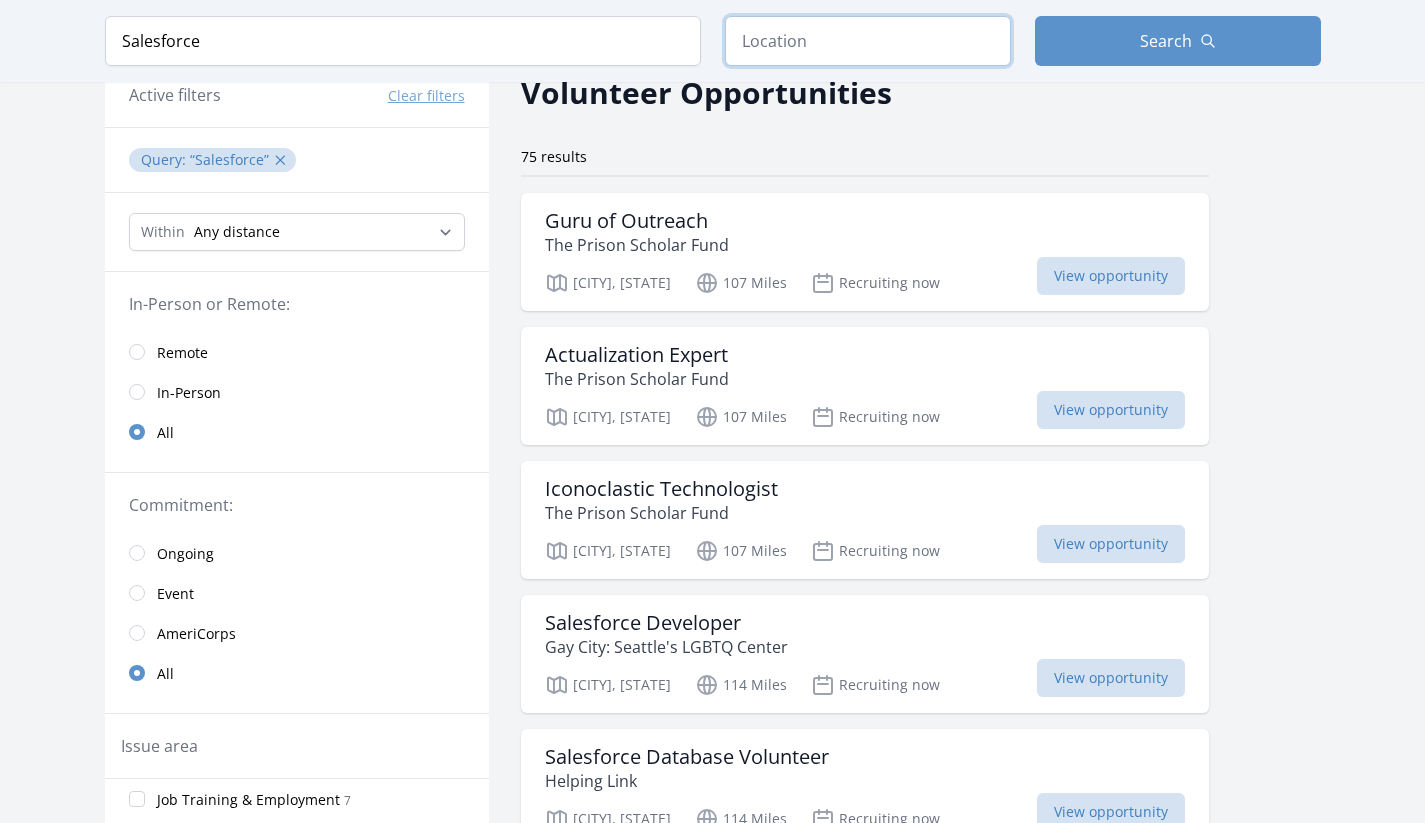 click at bounding box center [868, 41] 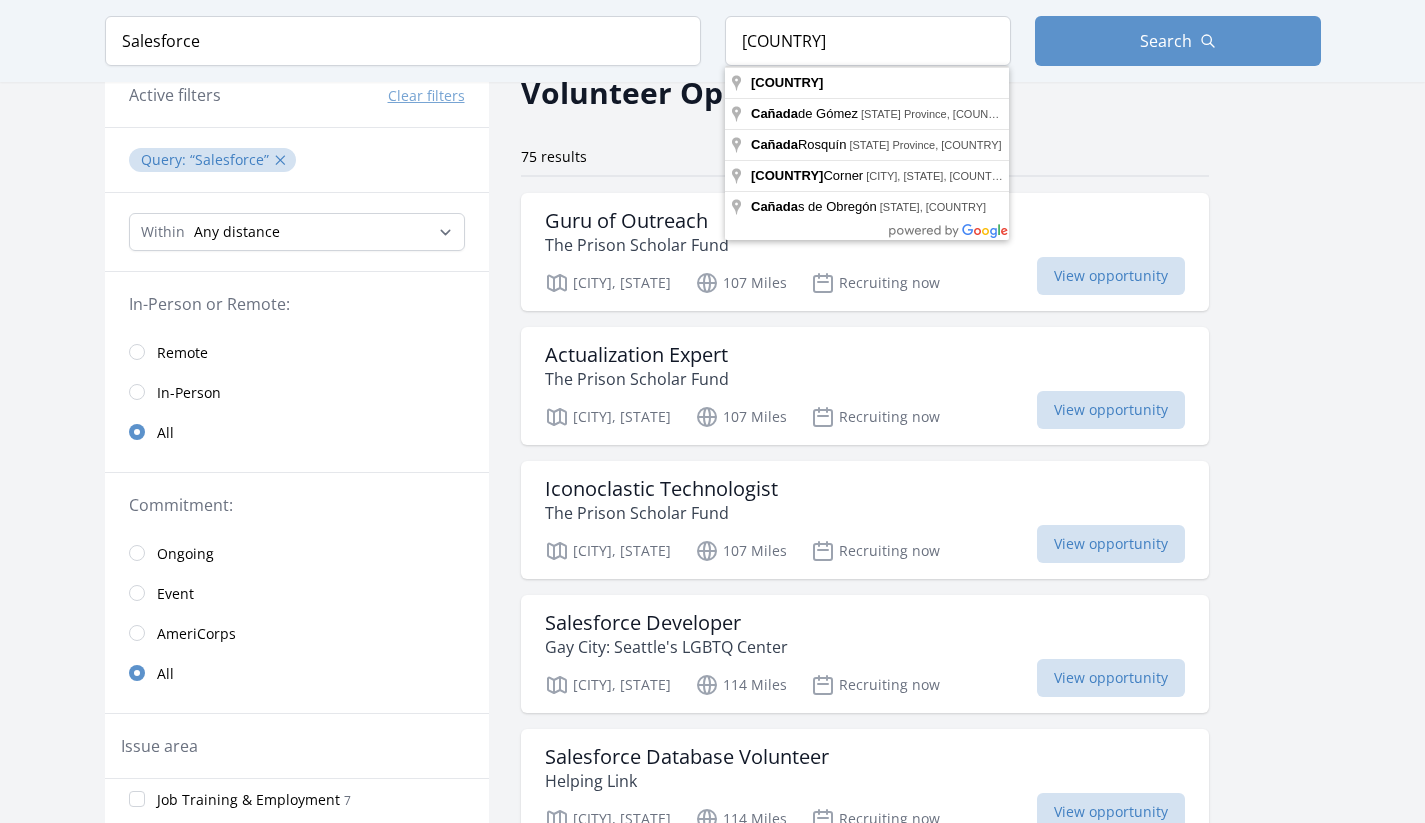 type on "Canada" 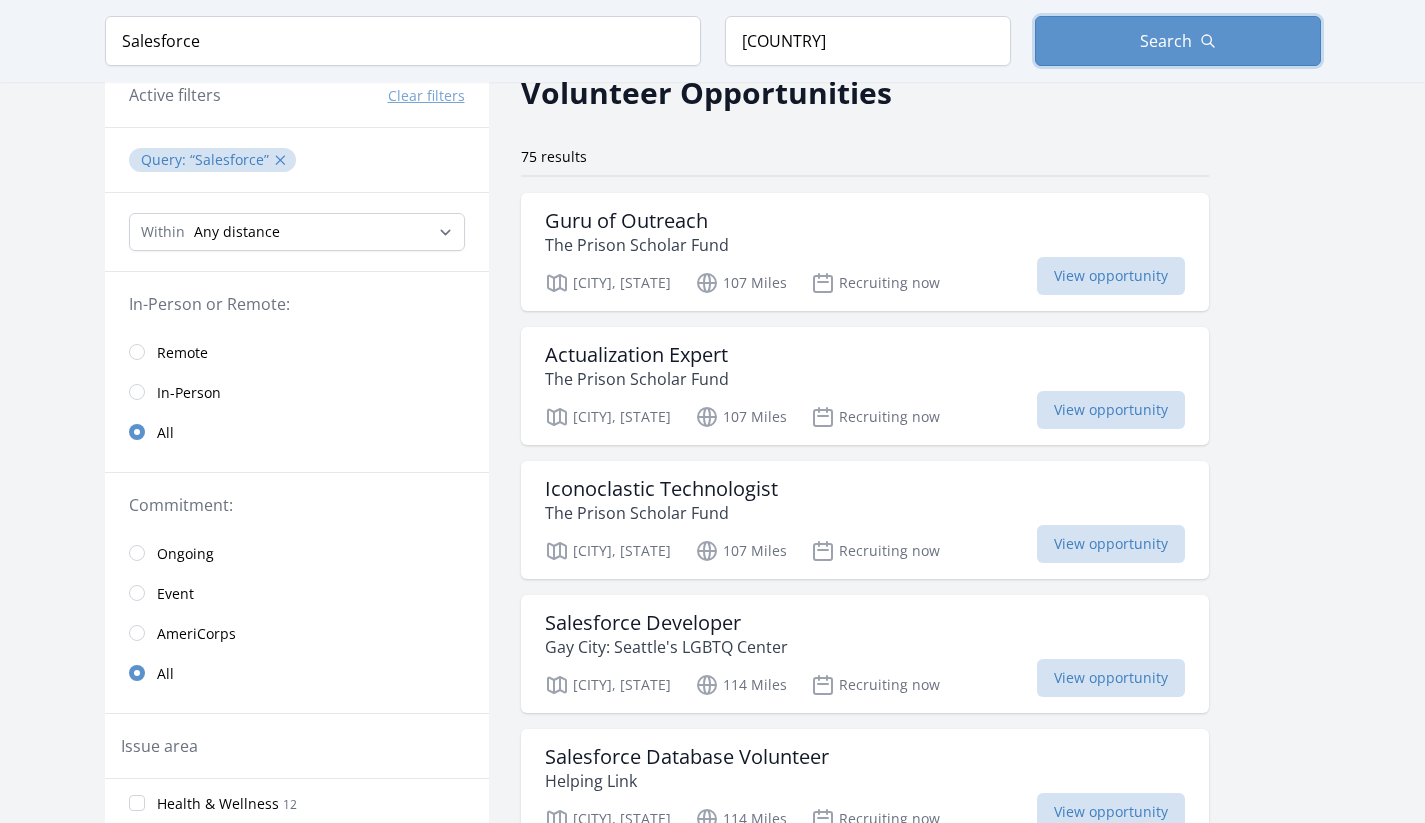 click on "Search" at bounding box center (1166, 41) 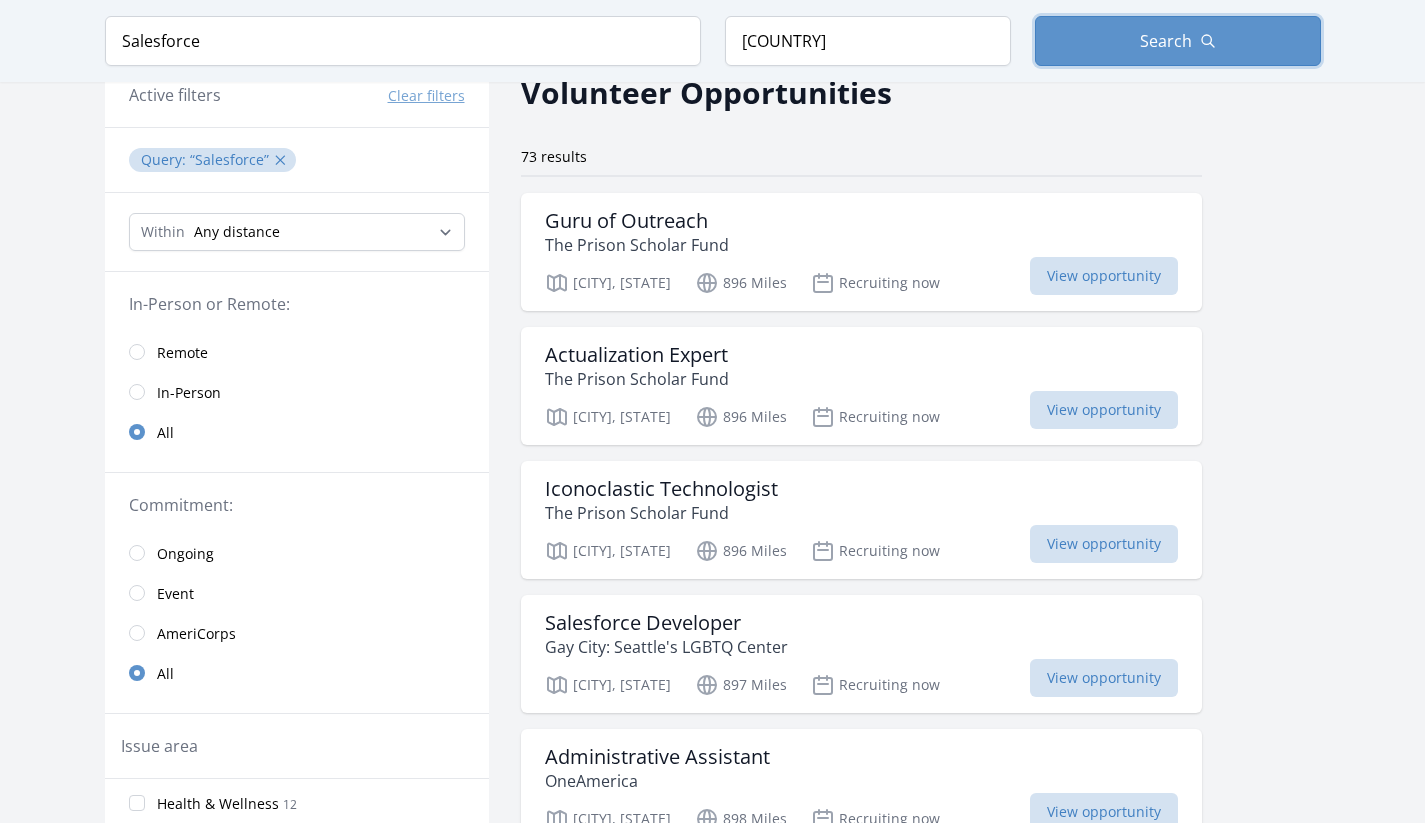 click on "Search" at bounding box center (1178, 41) 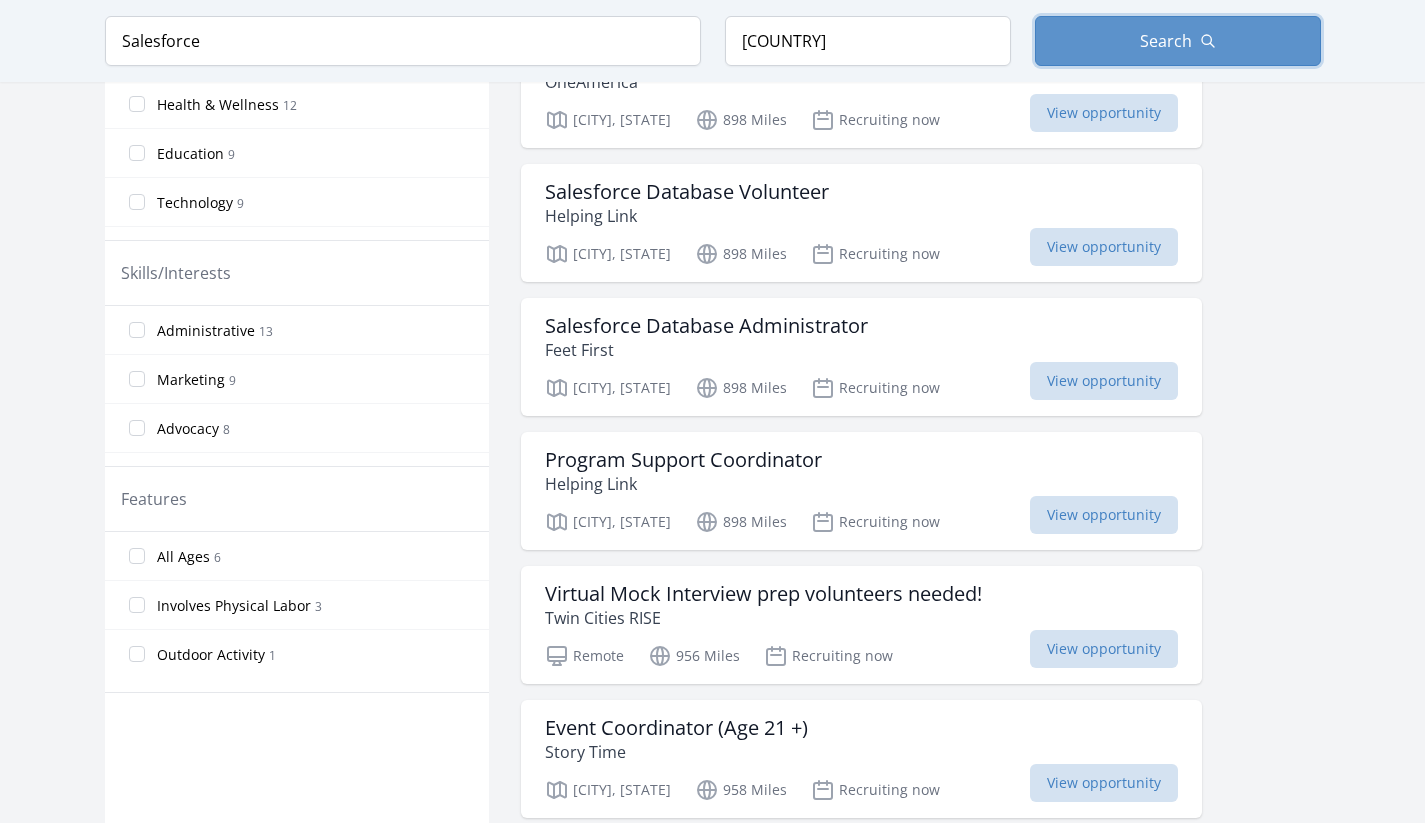 scroll, scrollTop: 800, scrollLeft: 0, axis: vertical 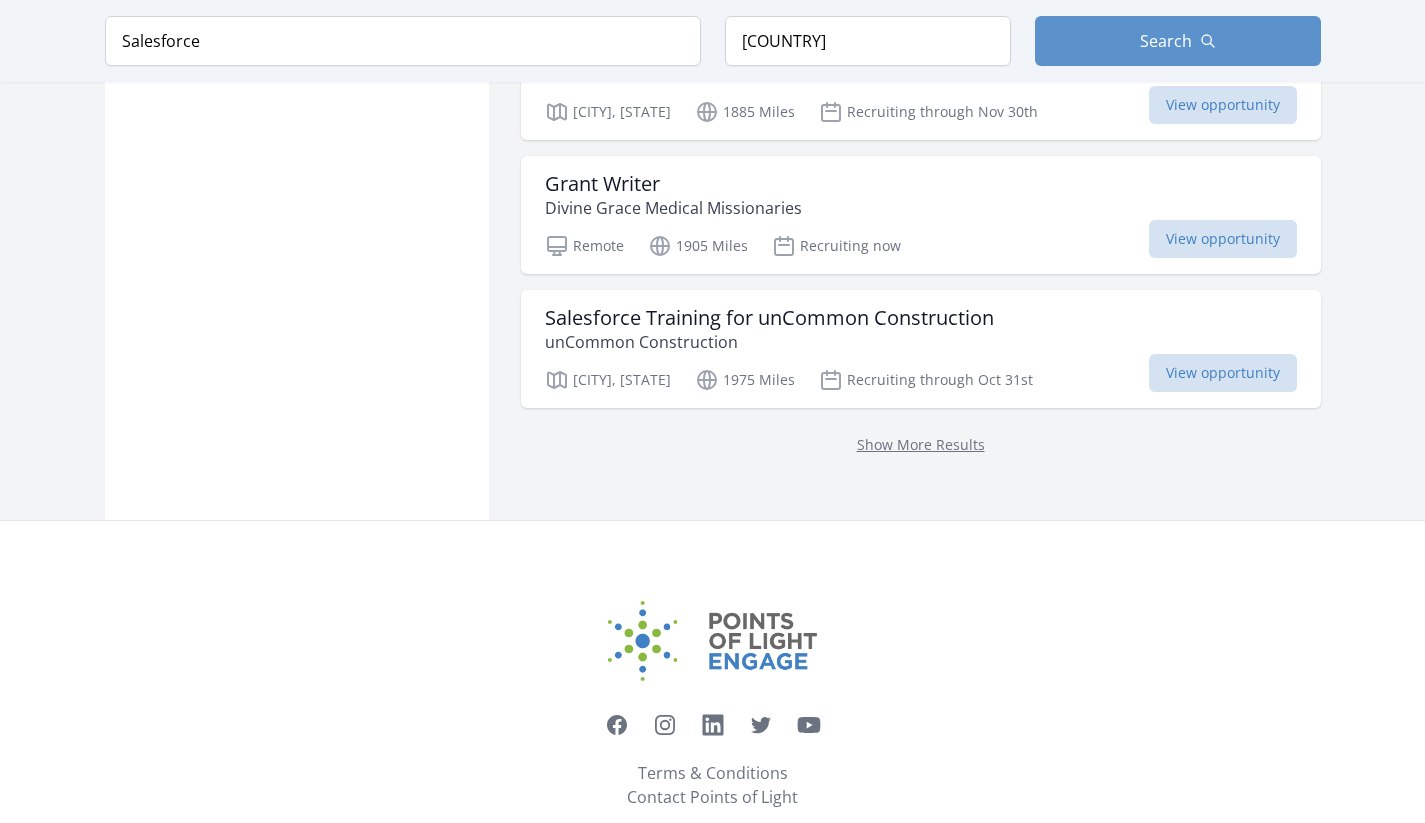 click on "Show More Results" at bounding box center (921, 444) 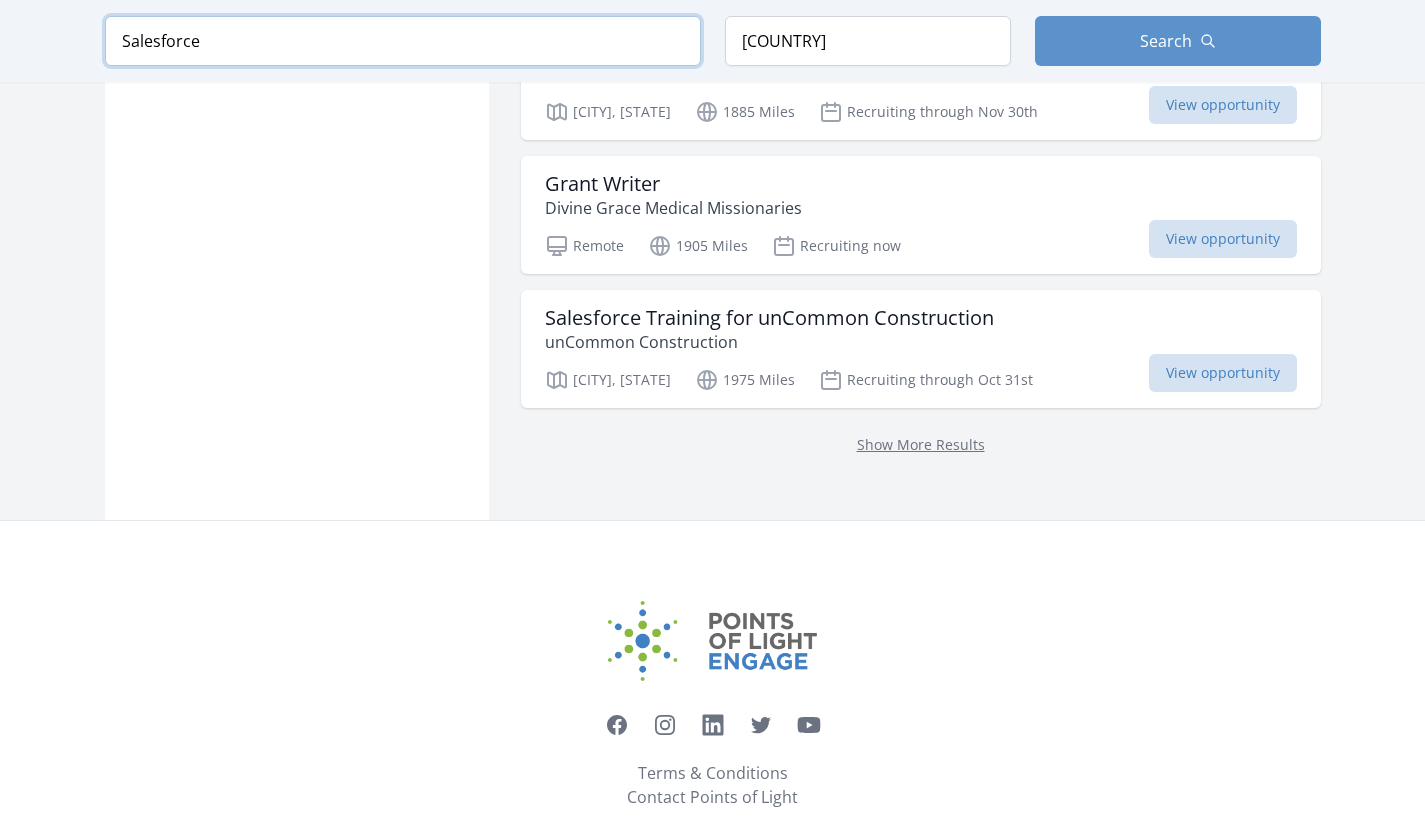 click on "Salesforce" at bounding box center [403, 41] 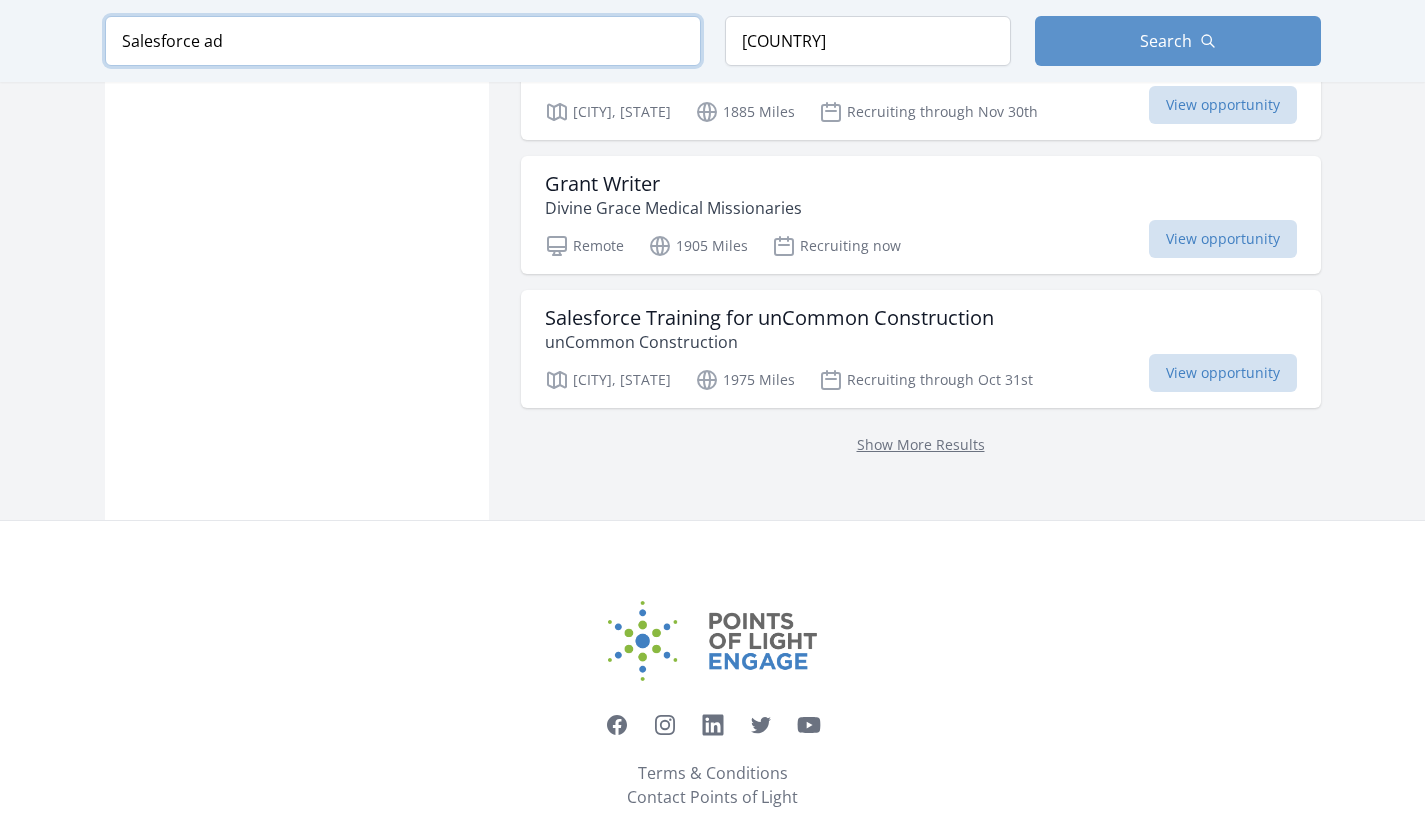 scroll, scrollTop: 2591, scrollLeft: 0, axis: vertical 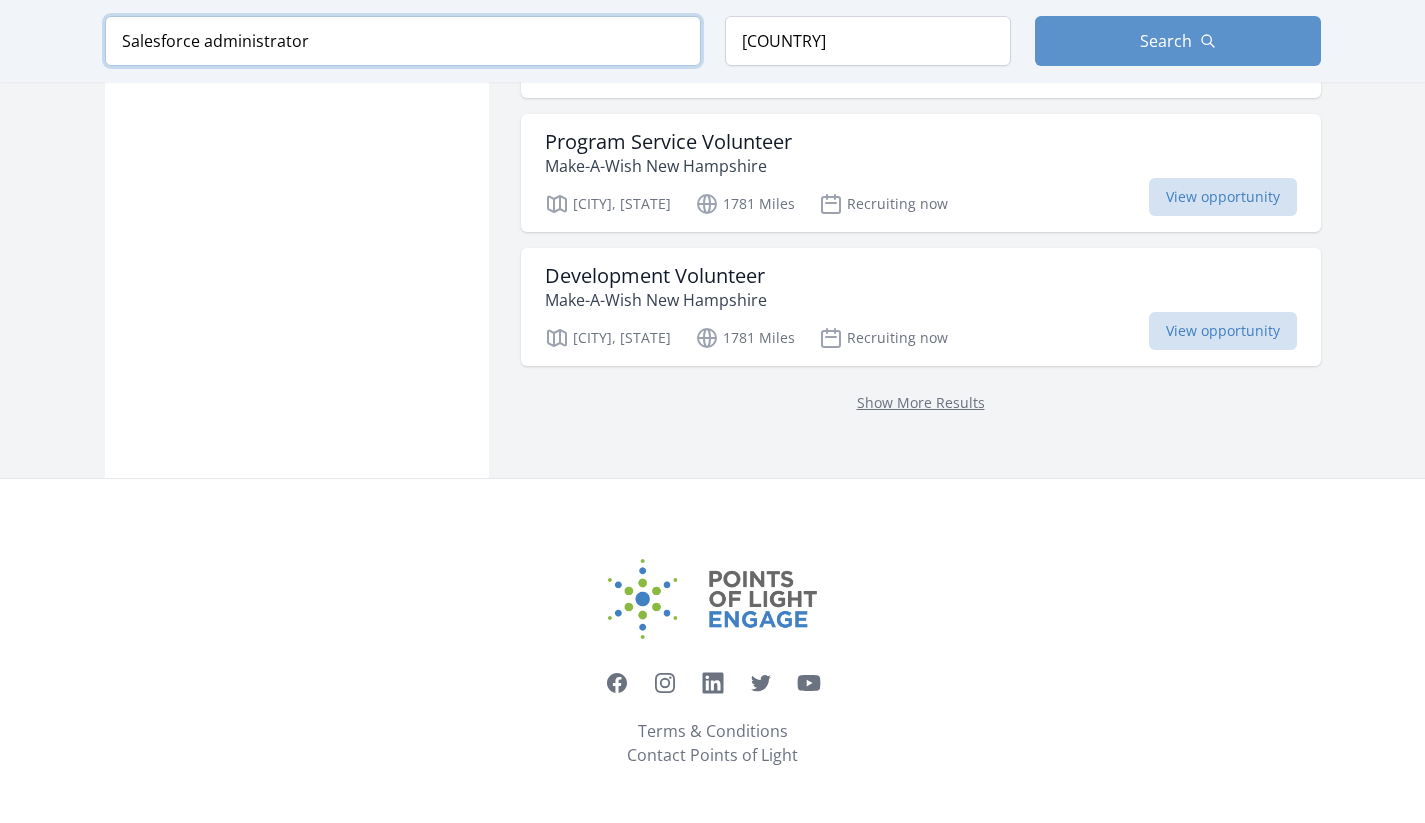 type on "Salesforce administrator" 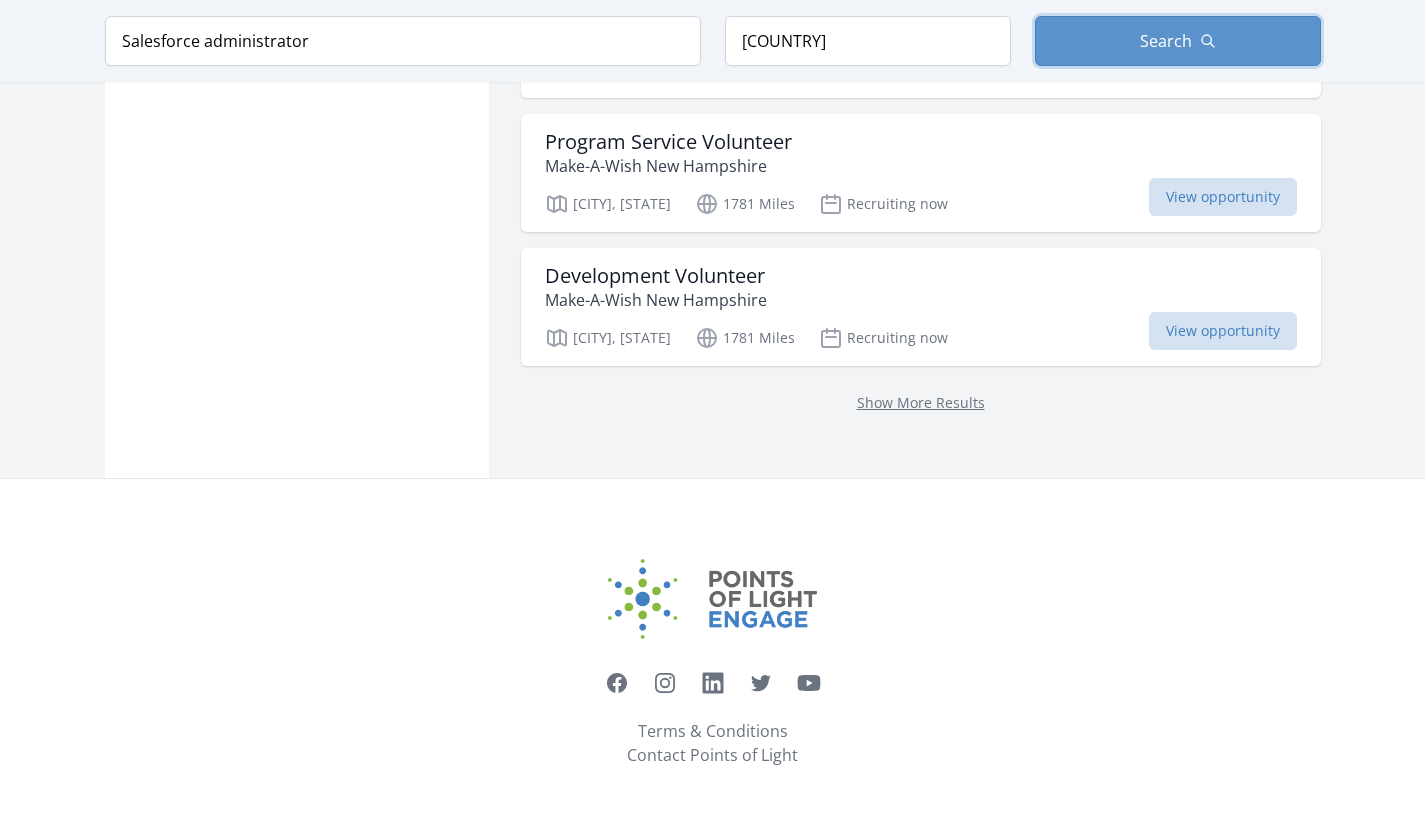 click on "Search" at bounding box center [1166, 41] 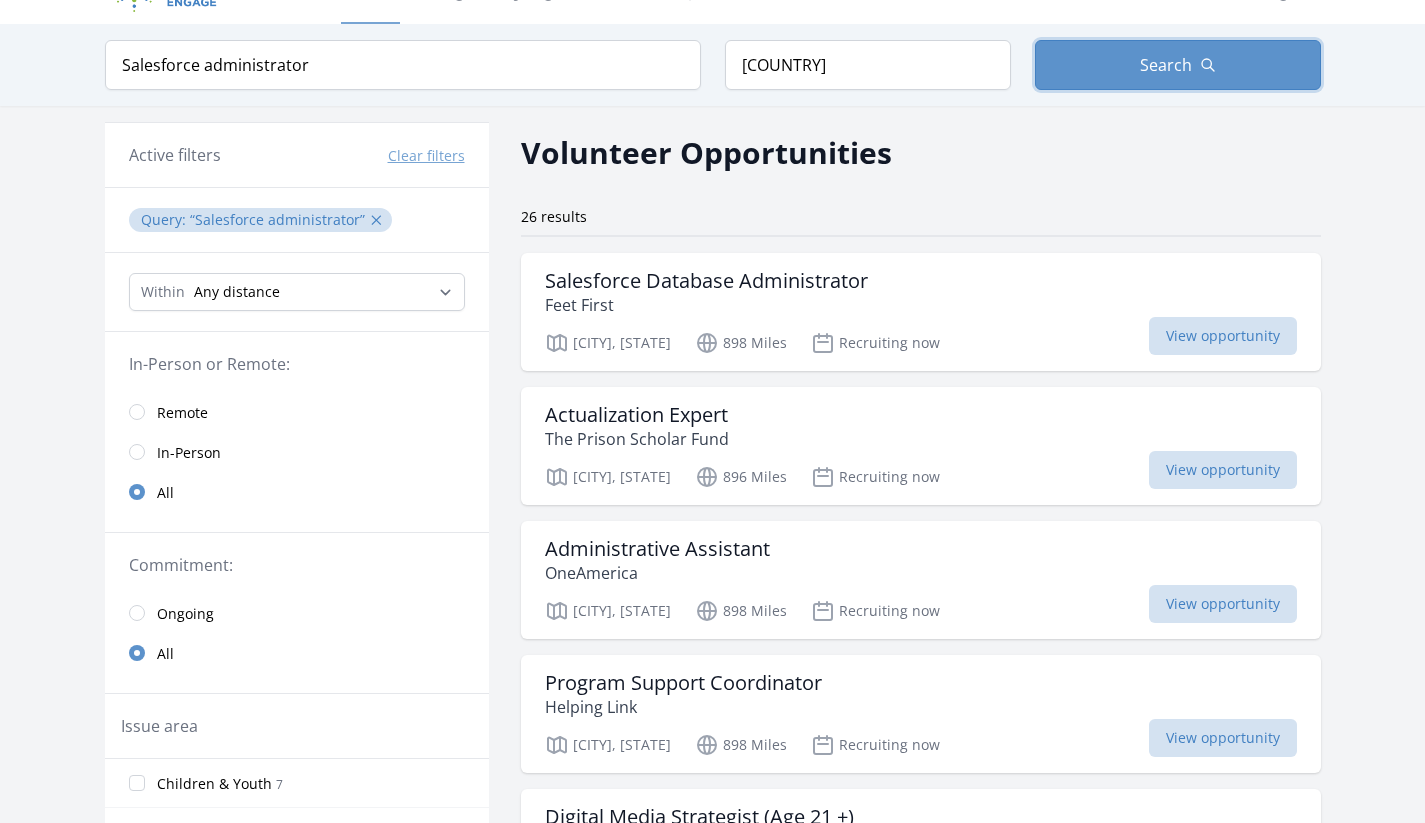 scroll, scrollTop: 0, scrollLeft: 0, axis: both 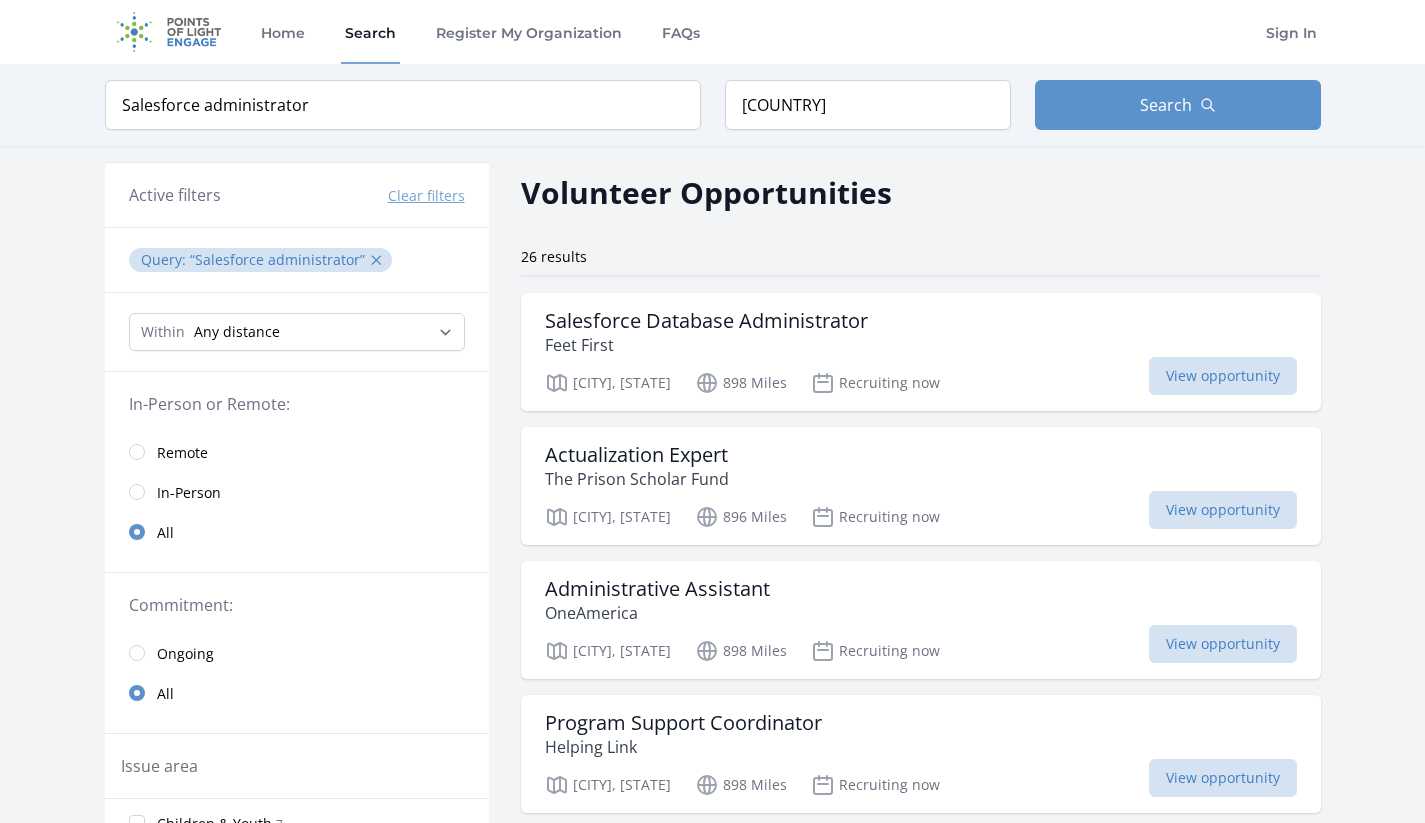 click on "Remote" at bounding box center [182, 453] 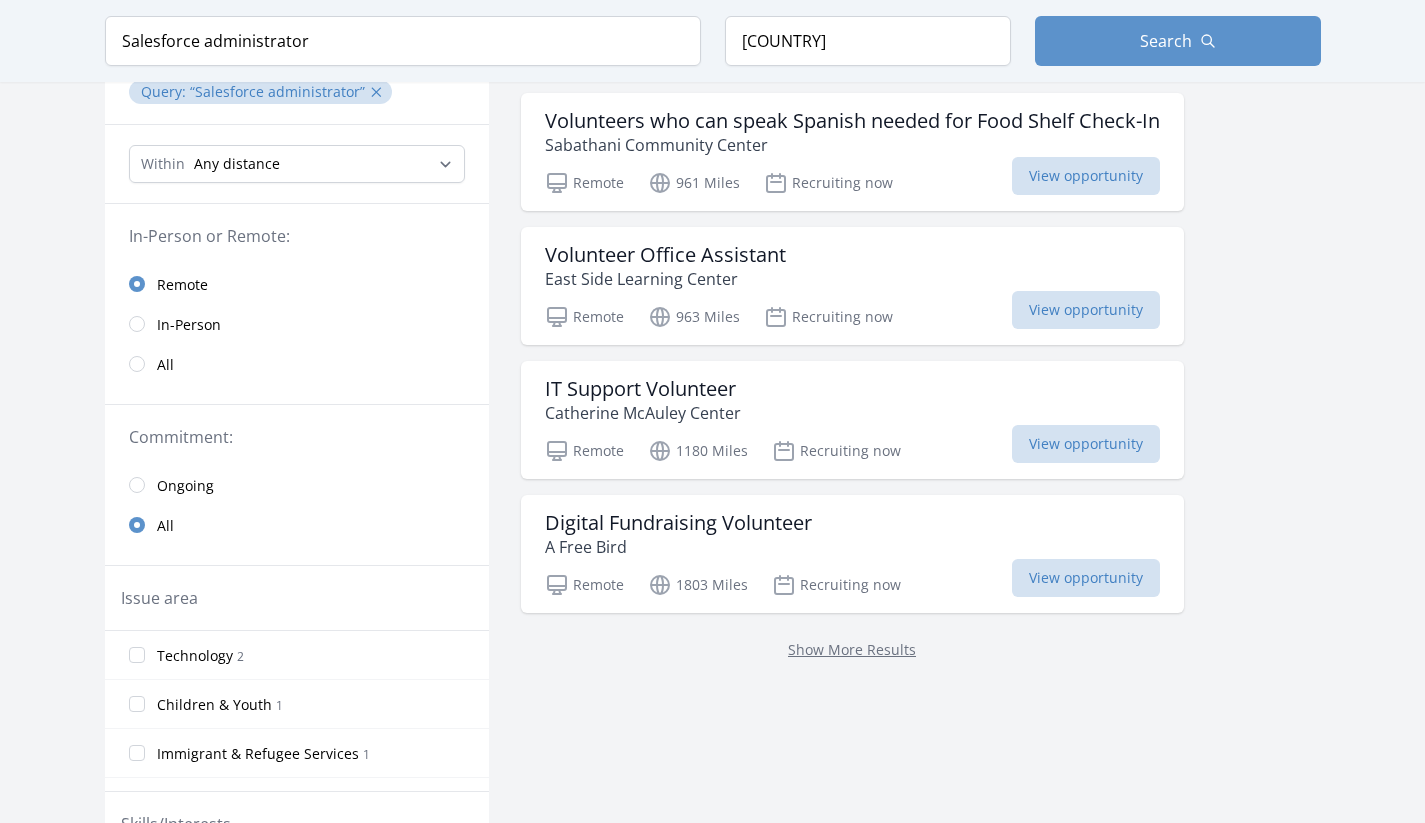 scroll, scrollTop: 500, scrollLeft: 0, axis: vertical 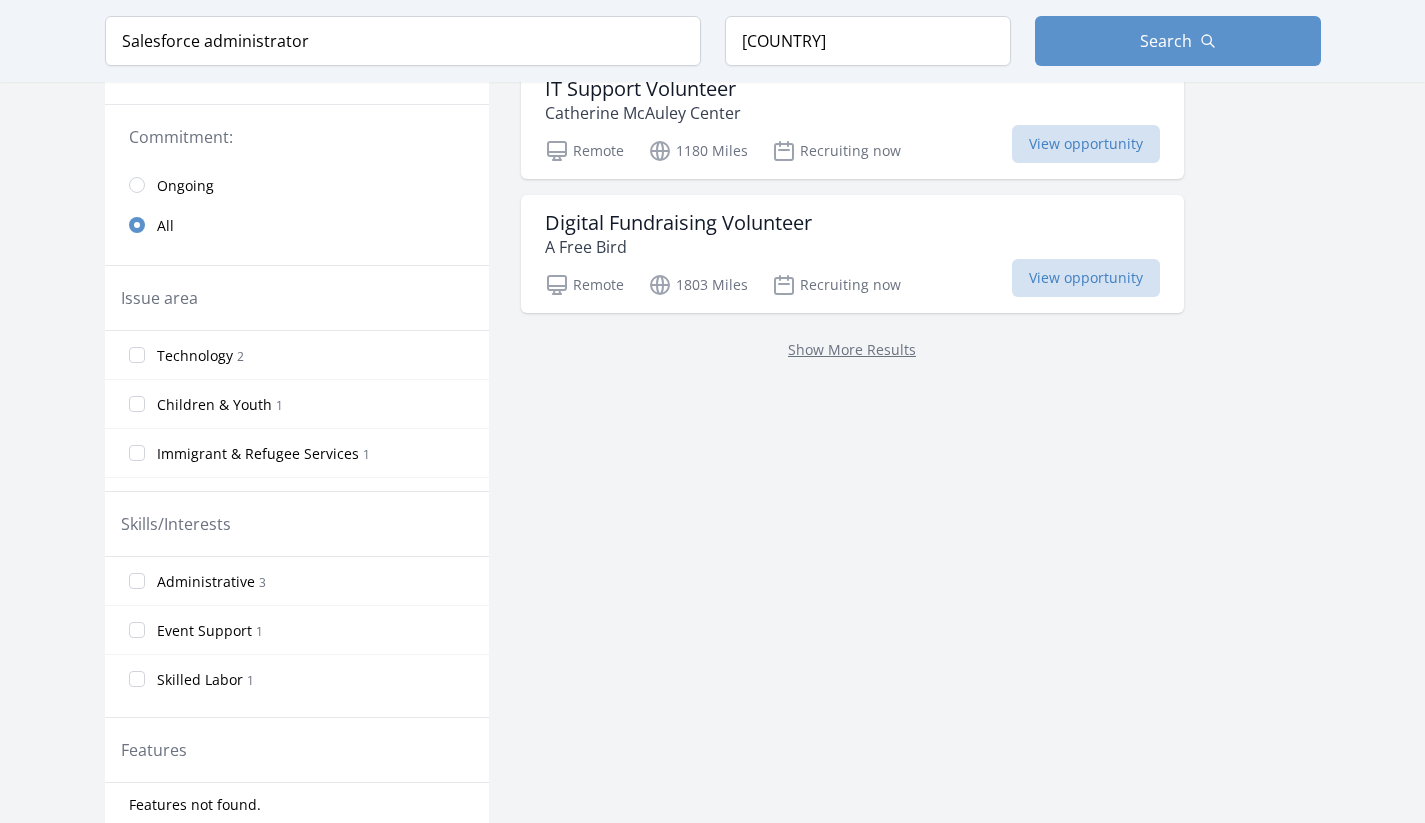 click on "Ongoing" at bounding box center [185, 186] 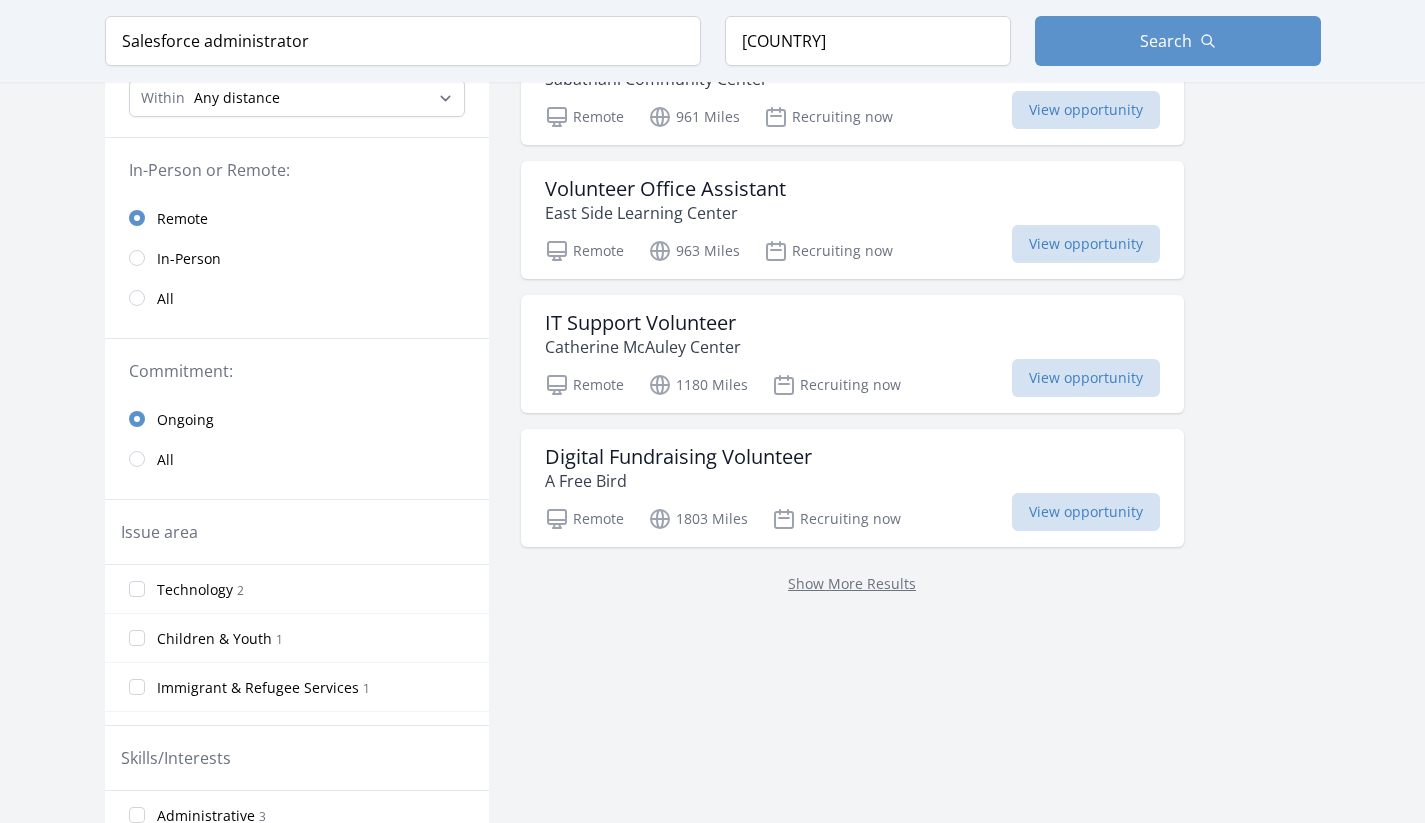 scroll, scrollTop: 600, scrollLeft: 0, axis: vertical 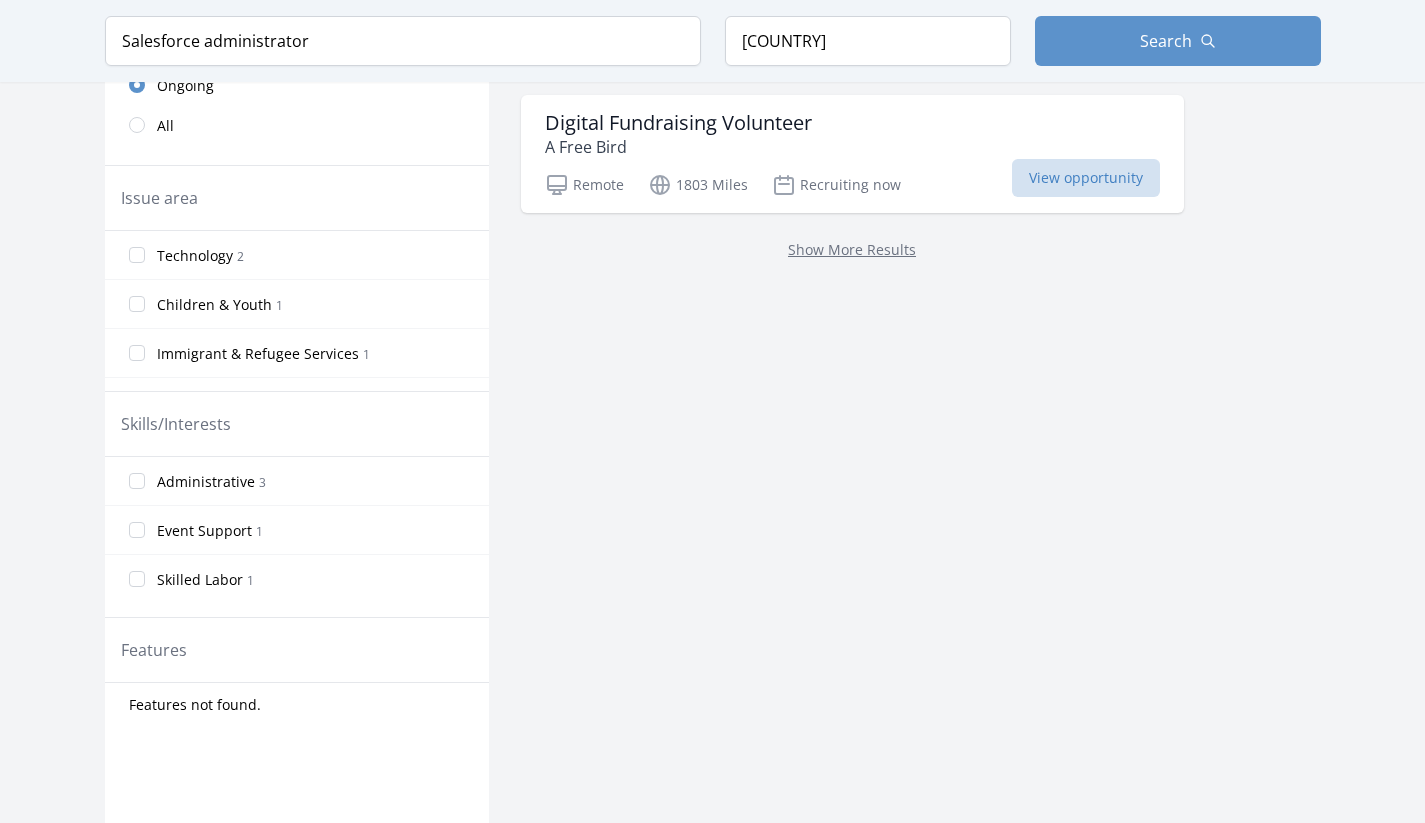 click on "Administrative" at bounding box center [206, 482] 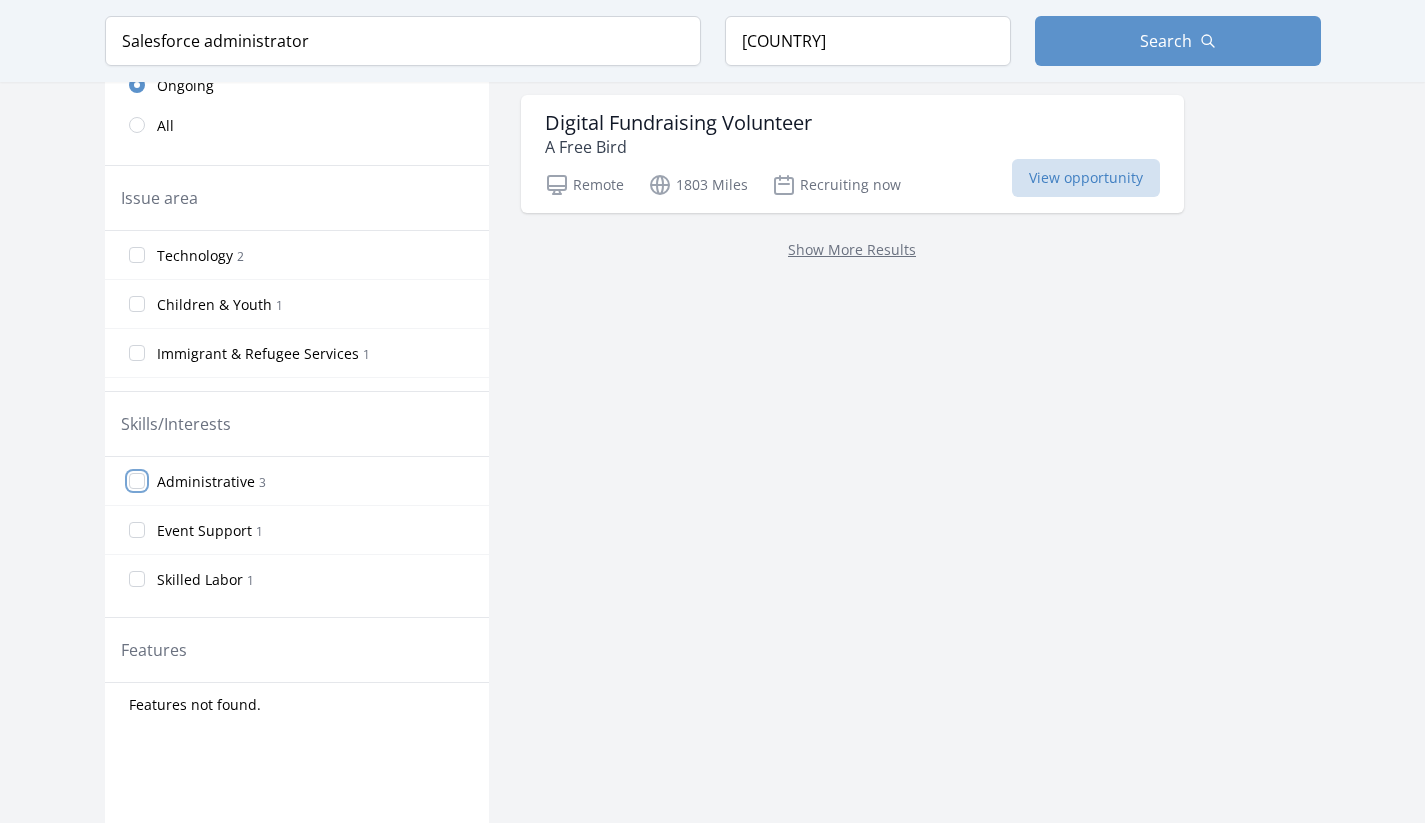 click on "Administrative   3" at bounding box center [137, 481] 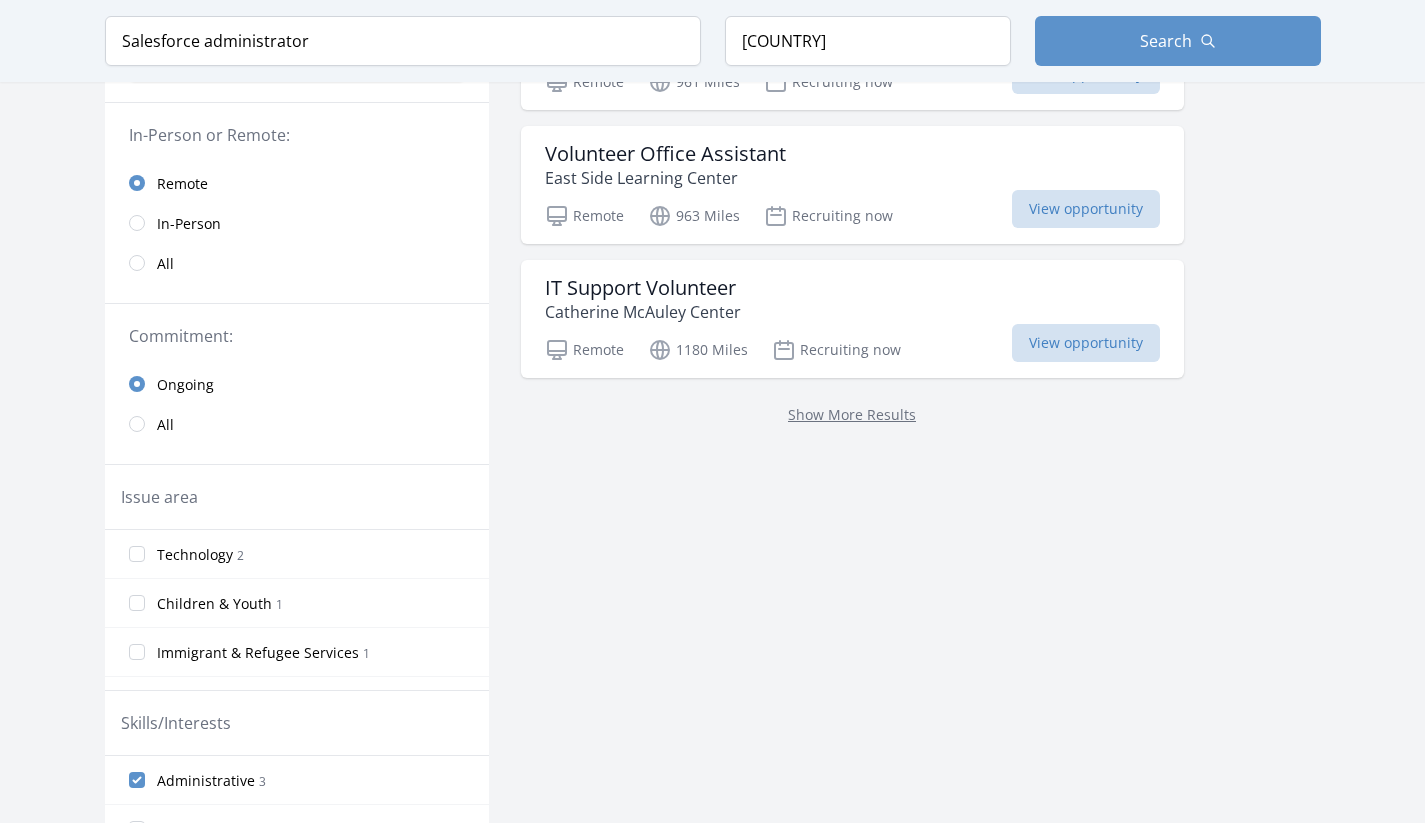 scroll, scrollTop: 300, scrollLeft: 0, axis: vertical 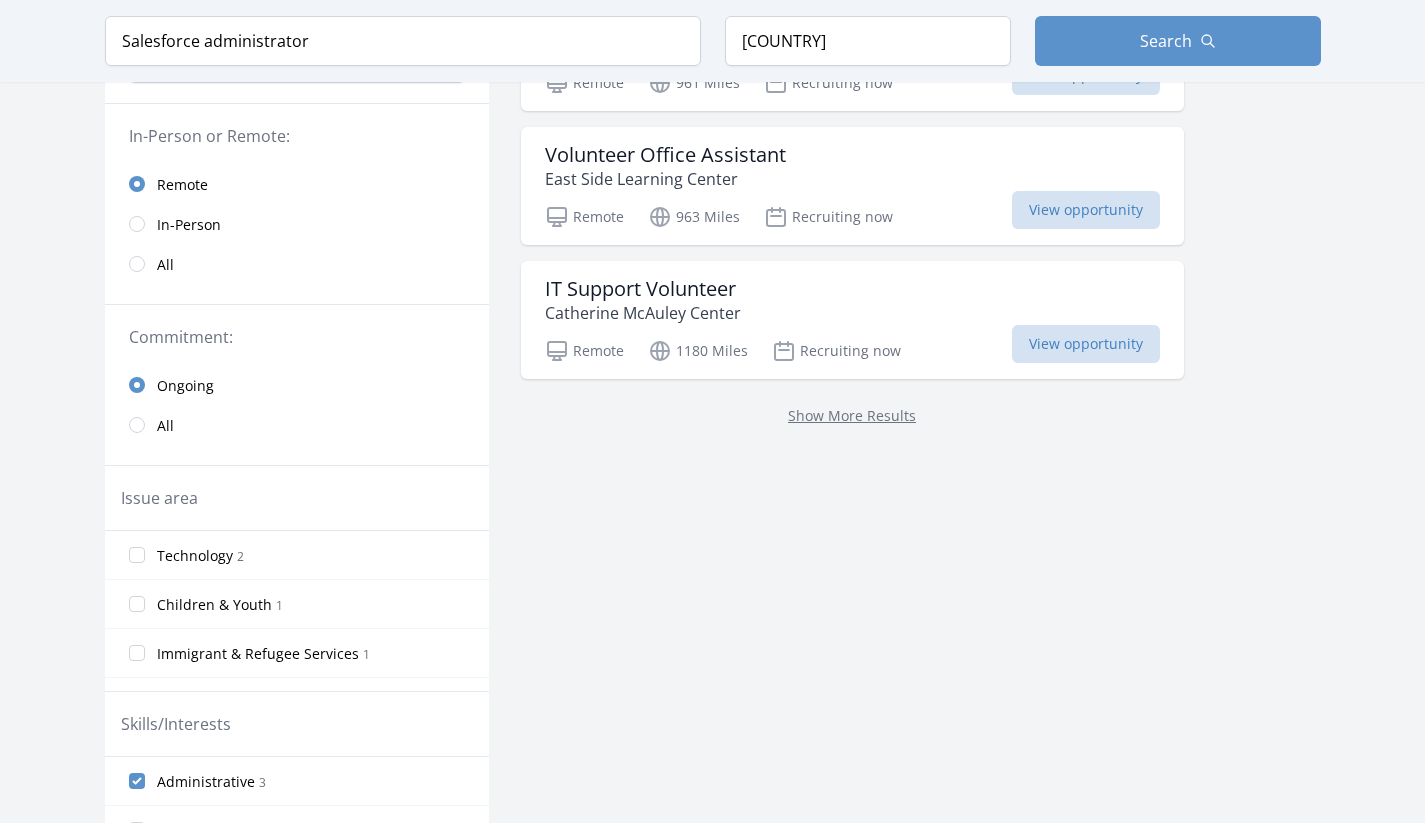 click on "Technology" at bounding box center (195, 556) 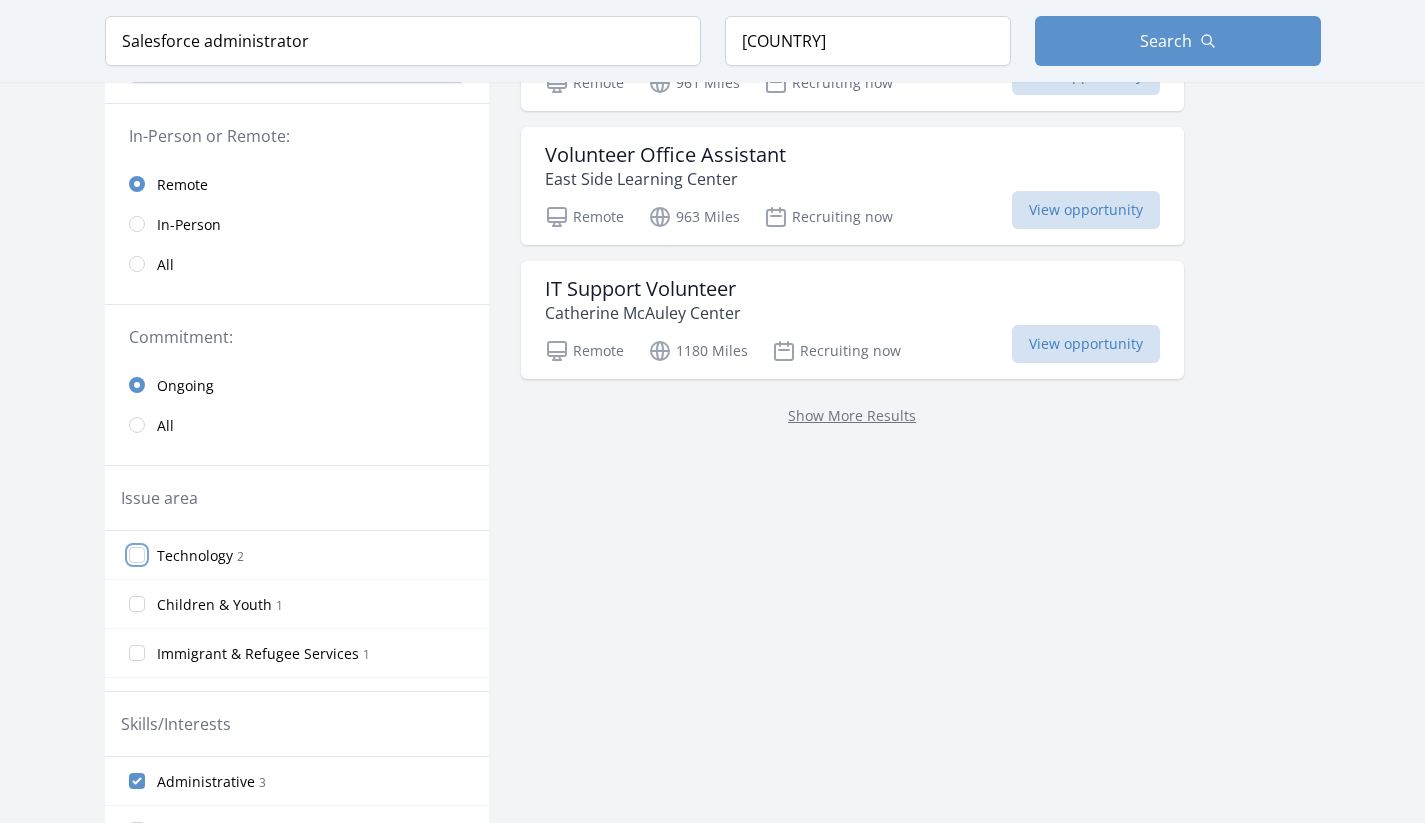 click on "Technology   2" at bounding box center (137, 555) 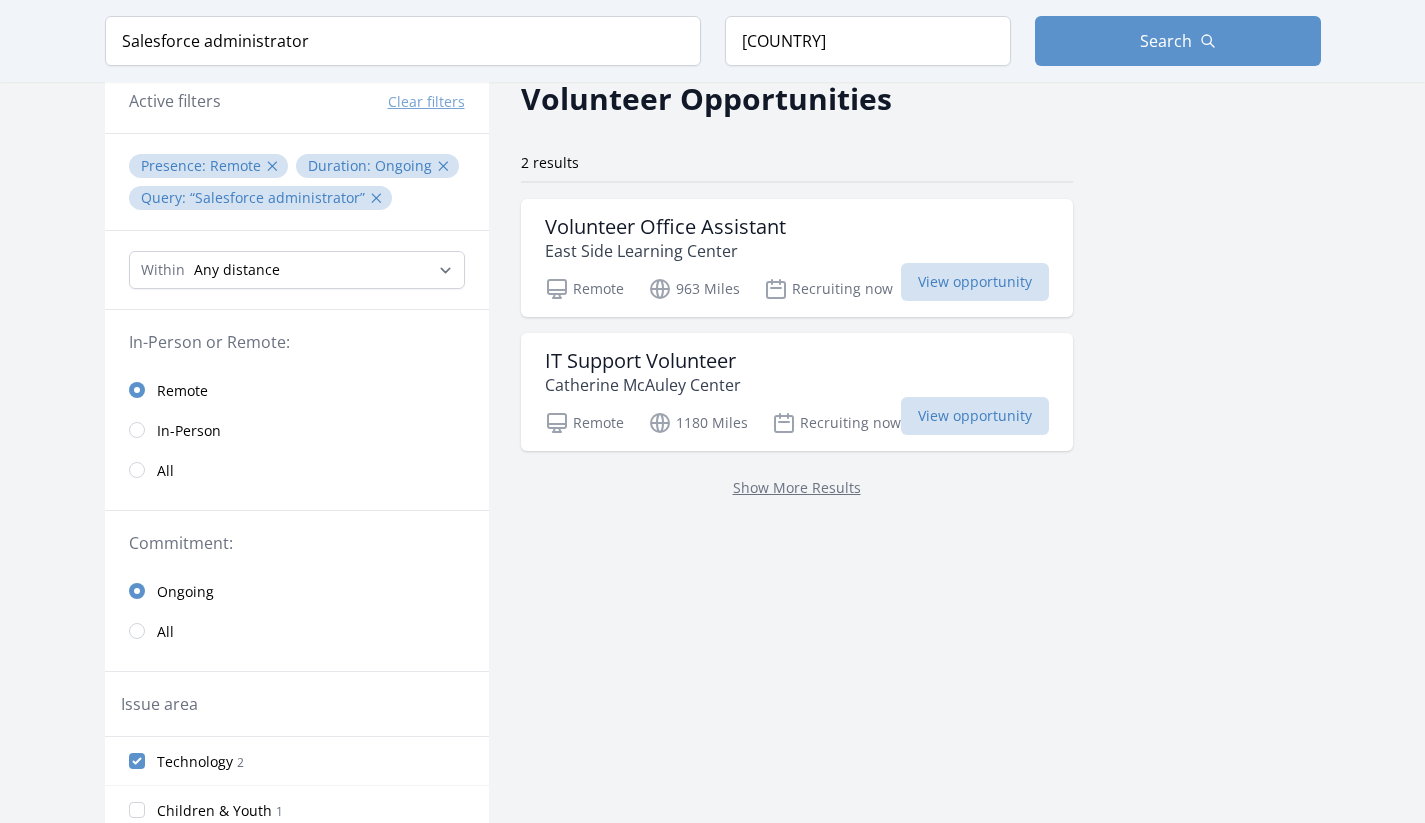 scroll, scrollTop: 0, scrollLeft: 0, axis: both 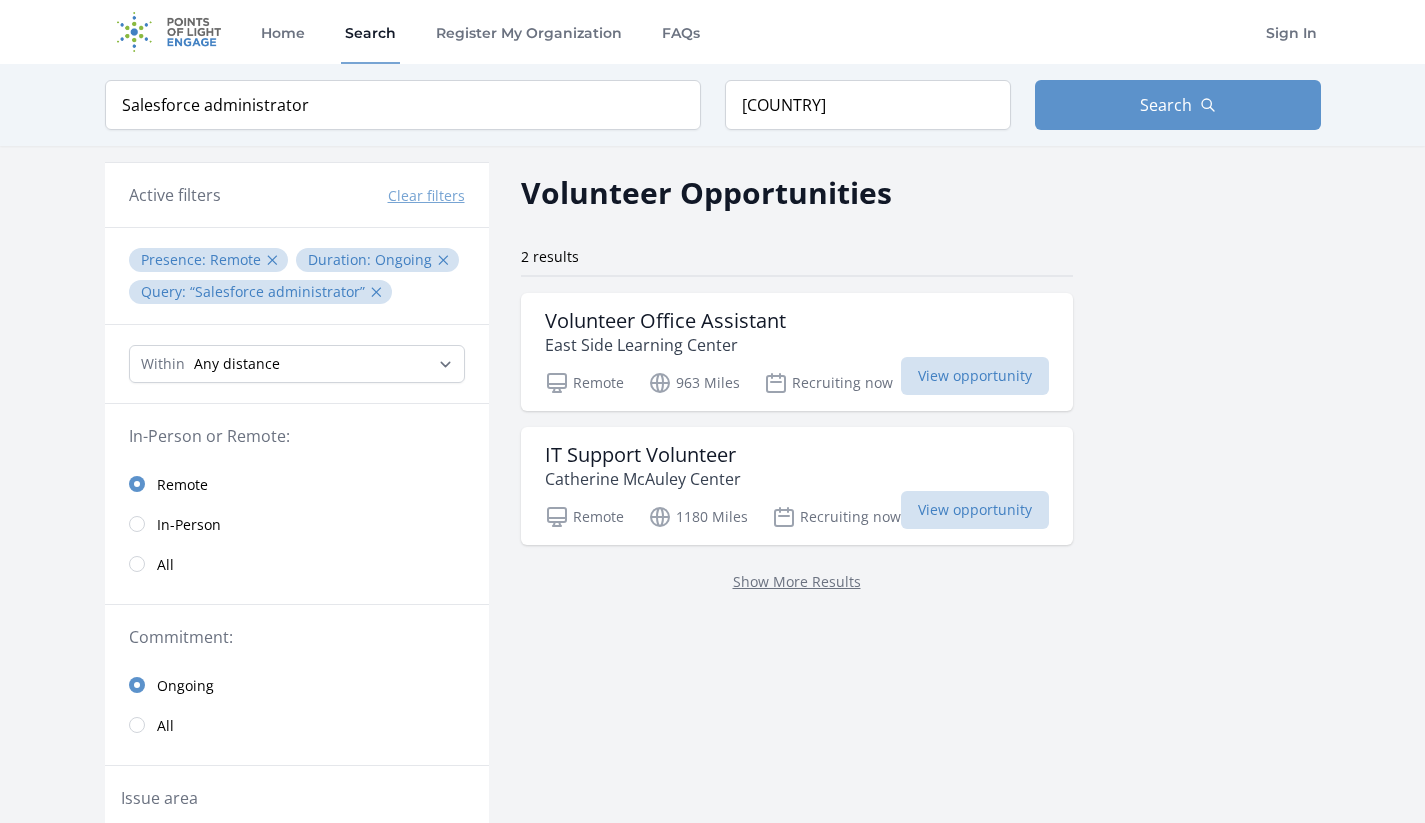 click on "Volunteer Office Assistant" at bounding box center [665, 321] 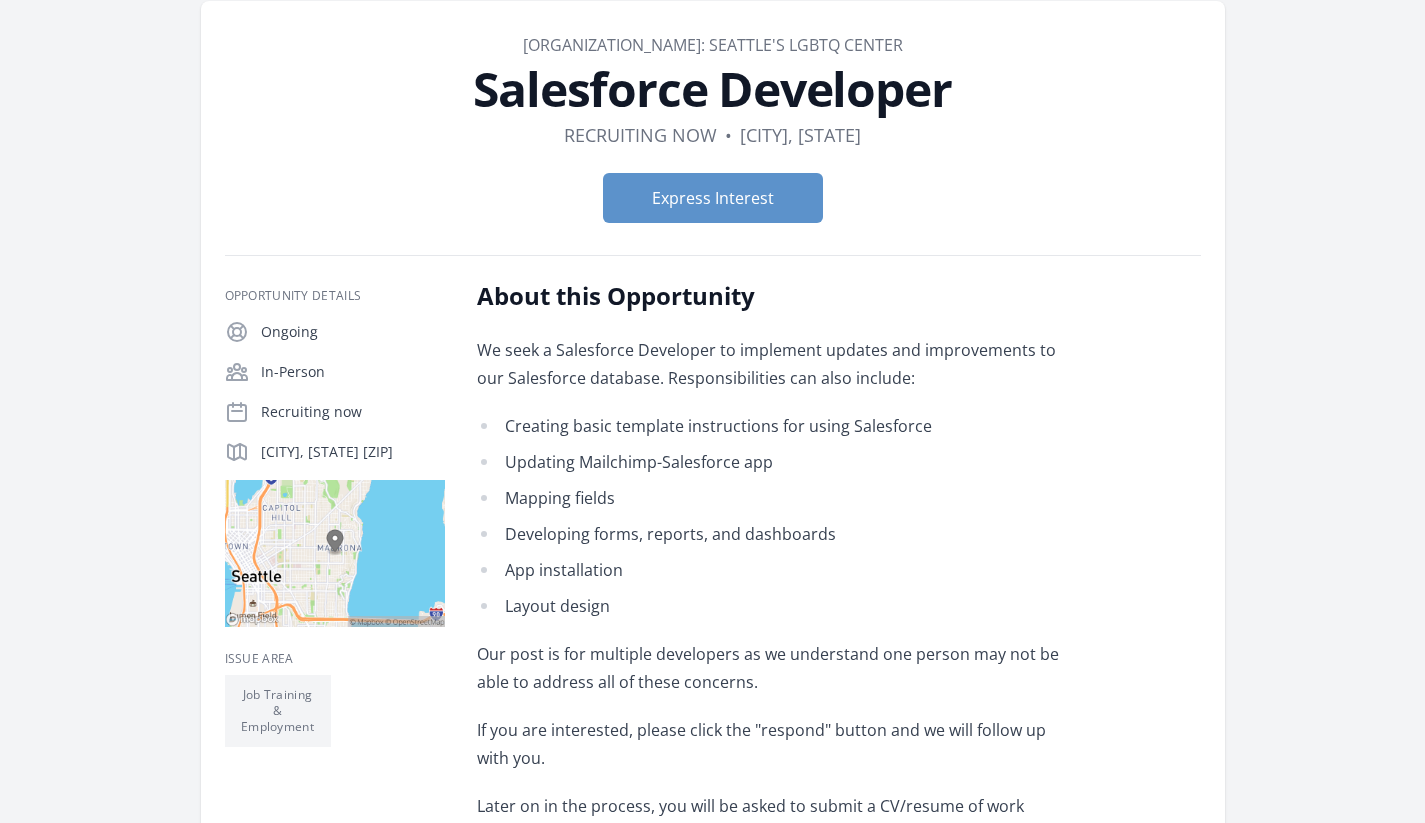 scroll, scrollTop: 0, scrollLeft: 0, axis: both 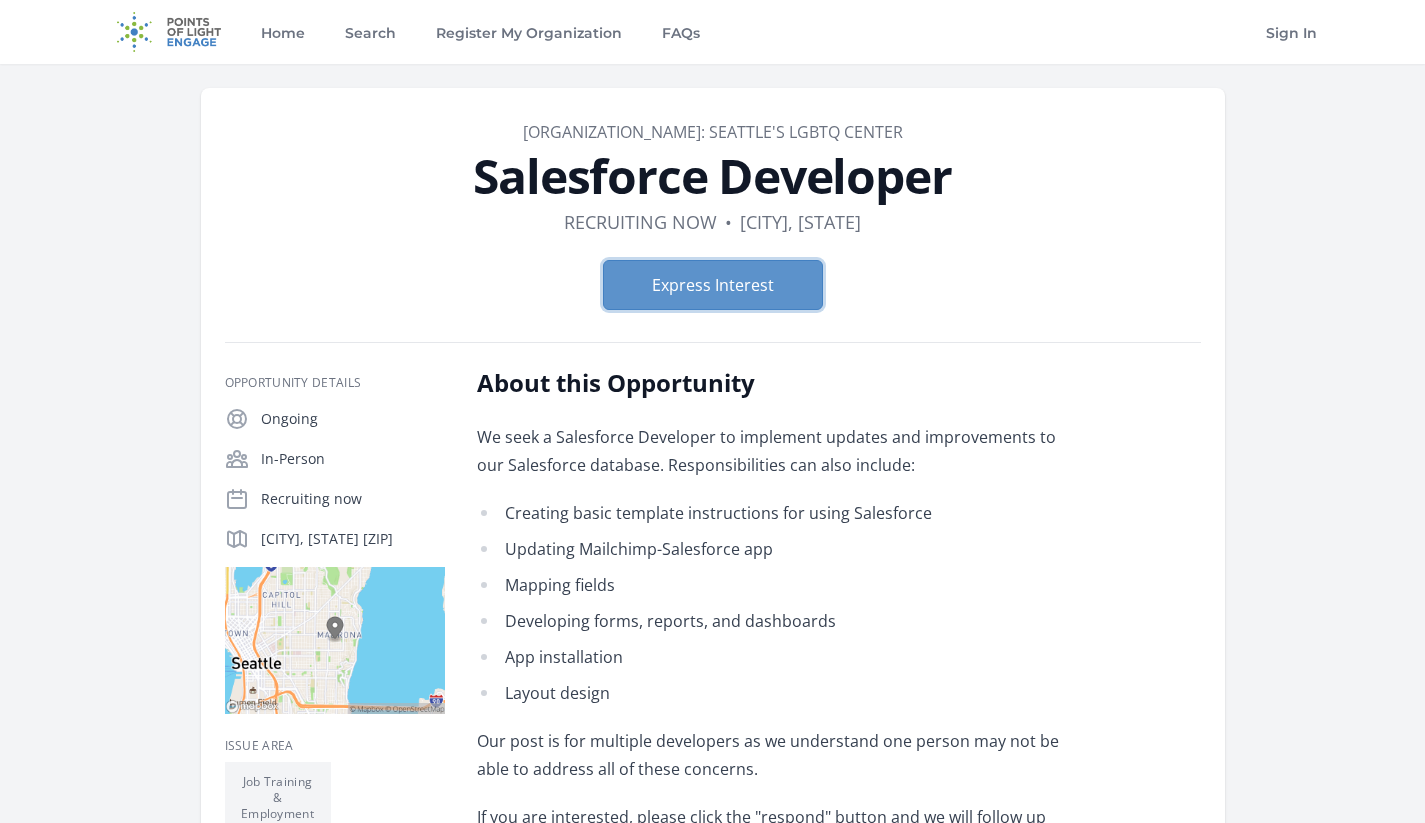 click on "Express Interest" at bounding box center [713, 285] 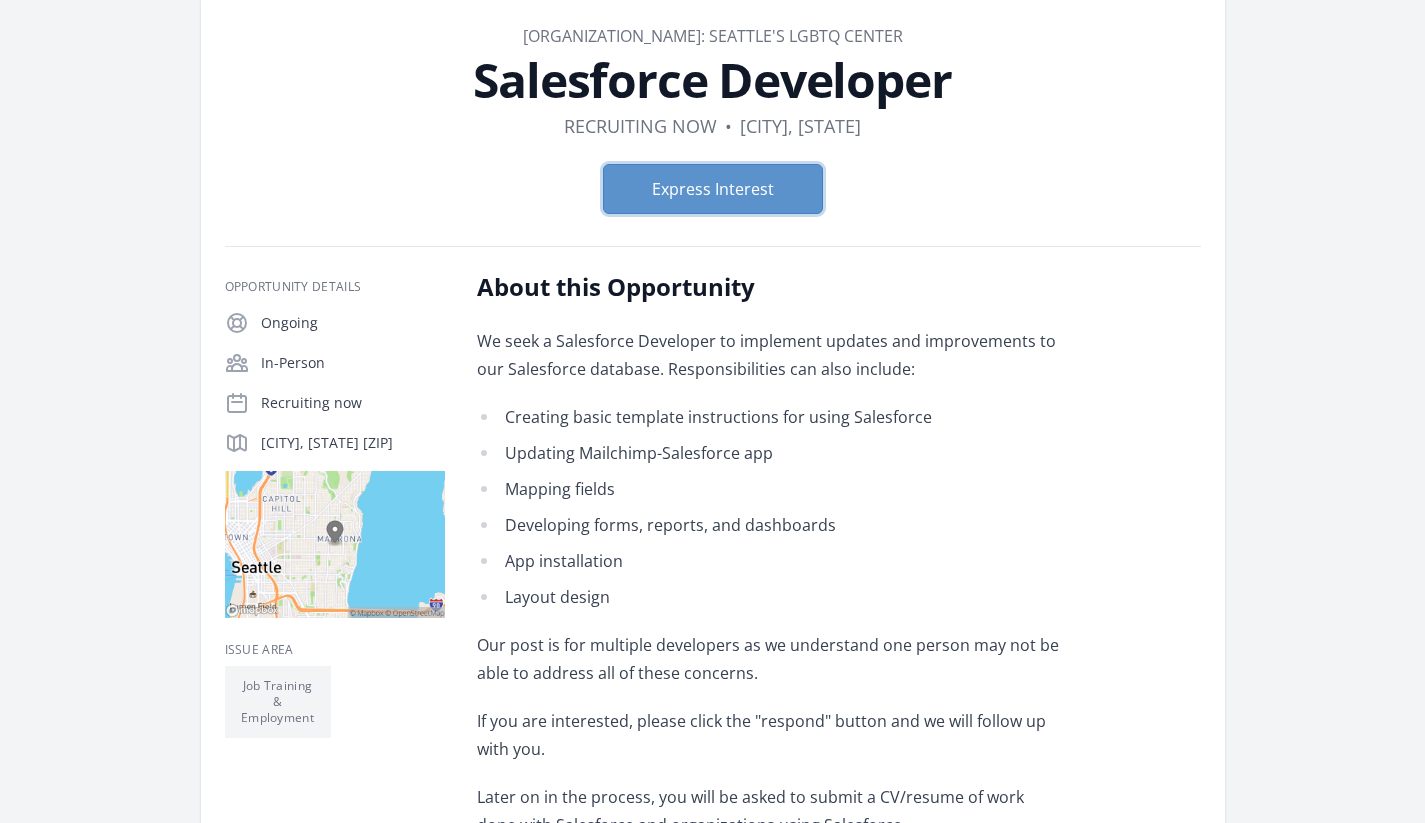 scroll, scrollTop: 0, scrollLeft: 0, axis: both 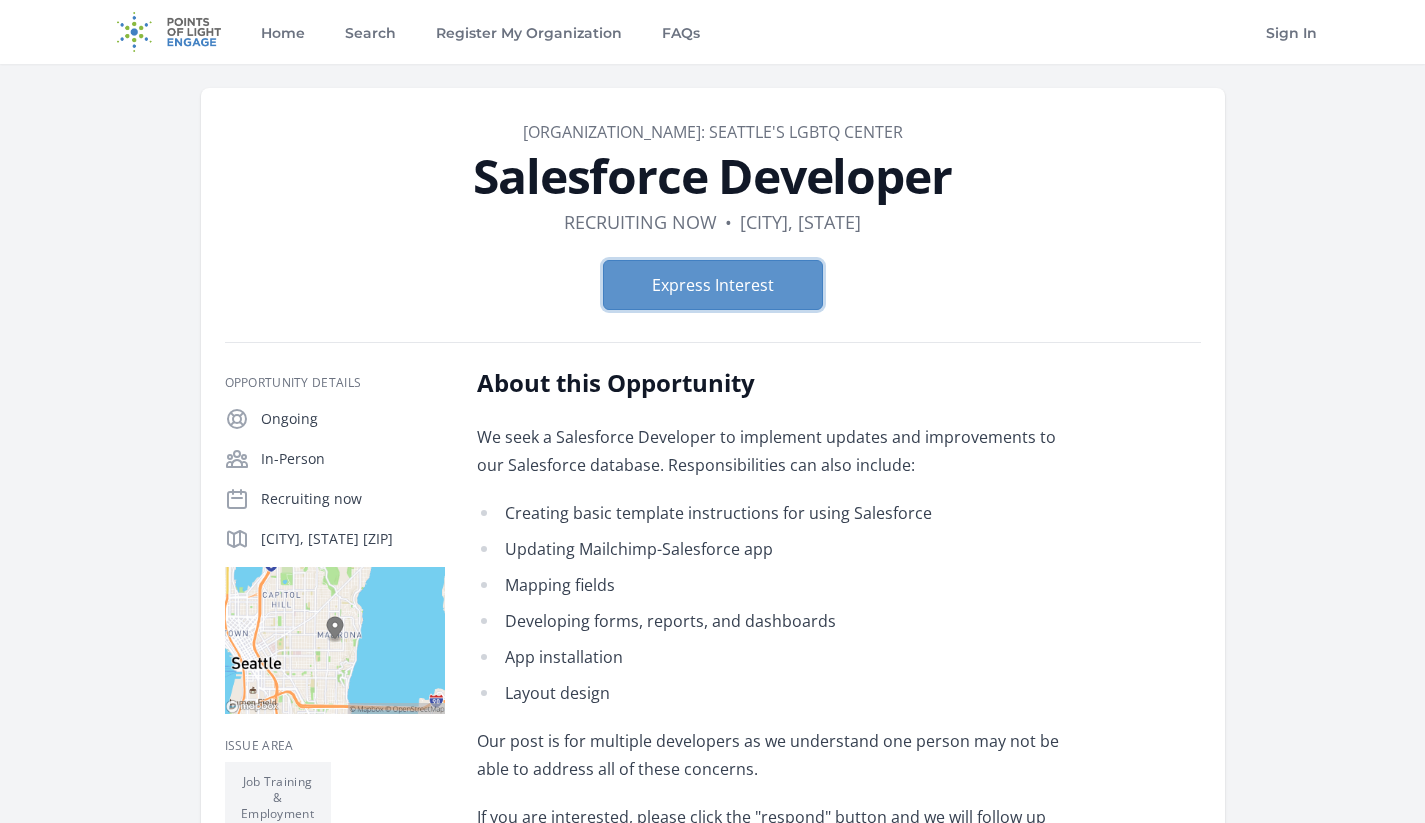 click on "Express Interest" at bounding box center (713, 285) 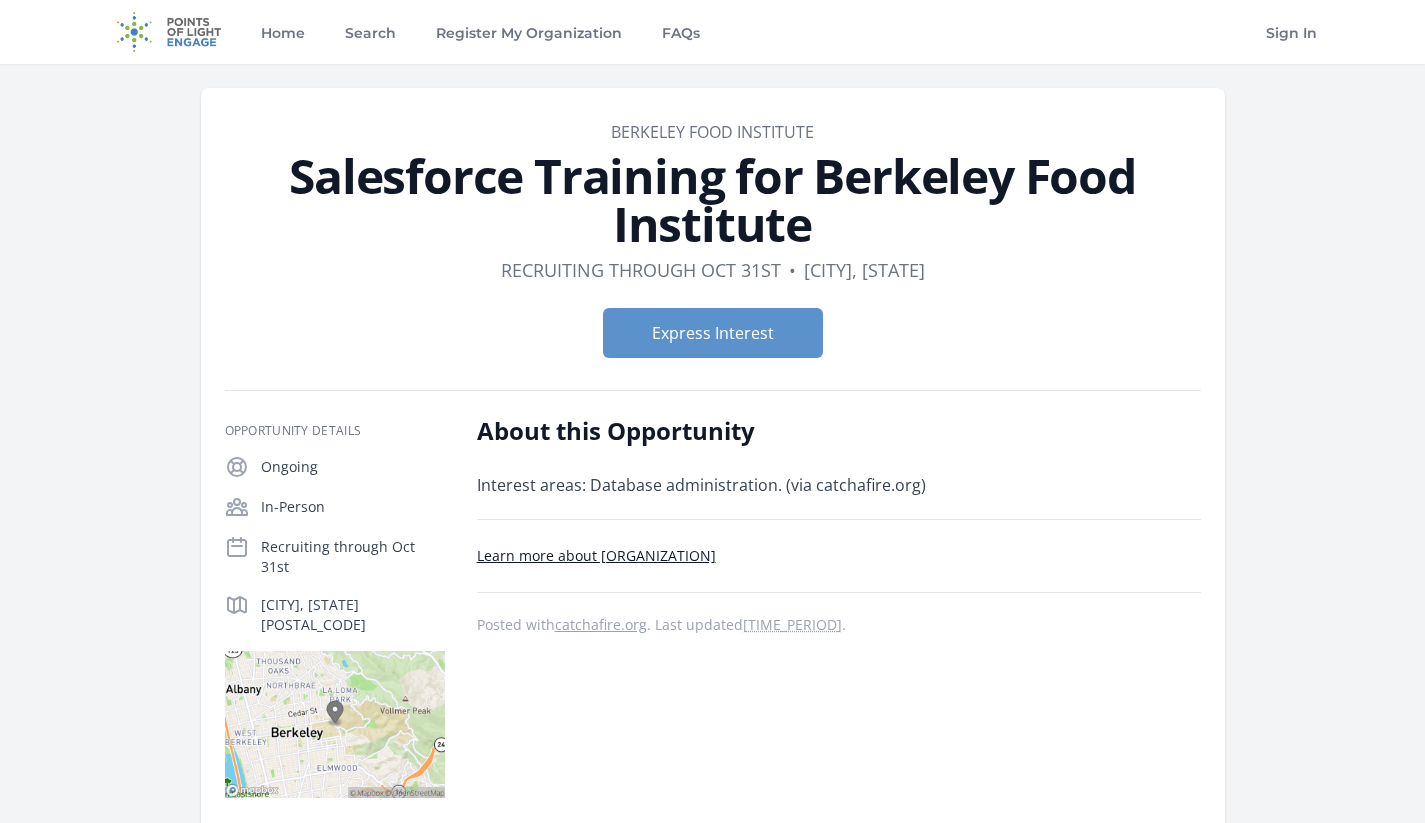 scroll, scrollTop: 0, scrollLeft: 0, axis: both 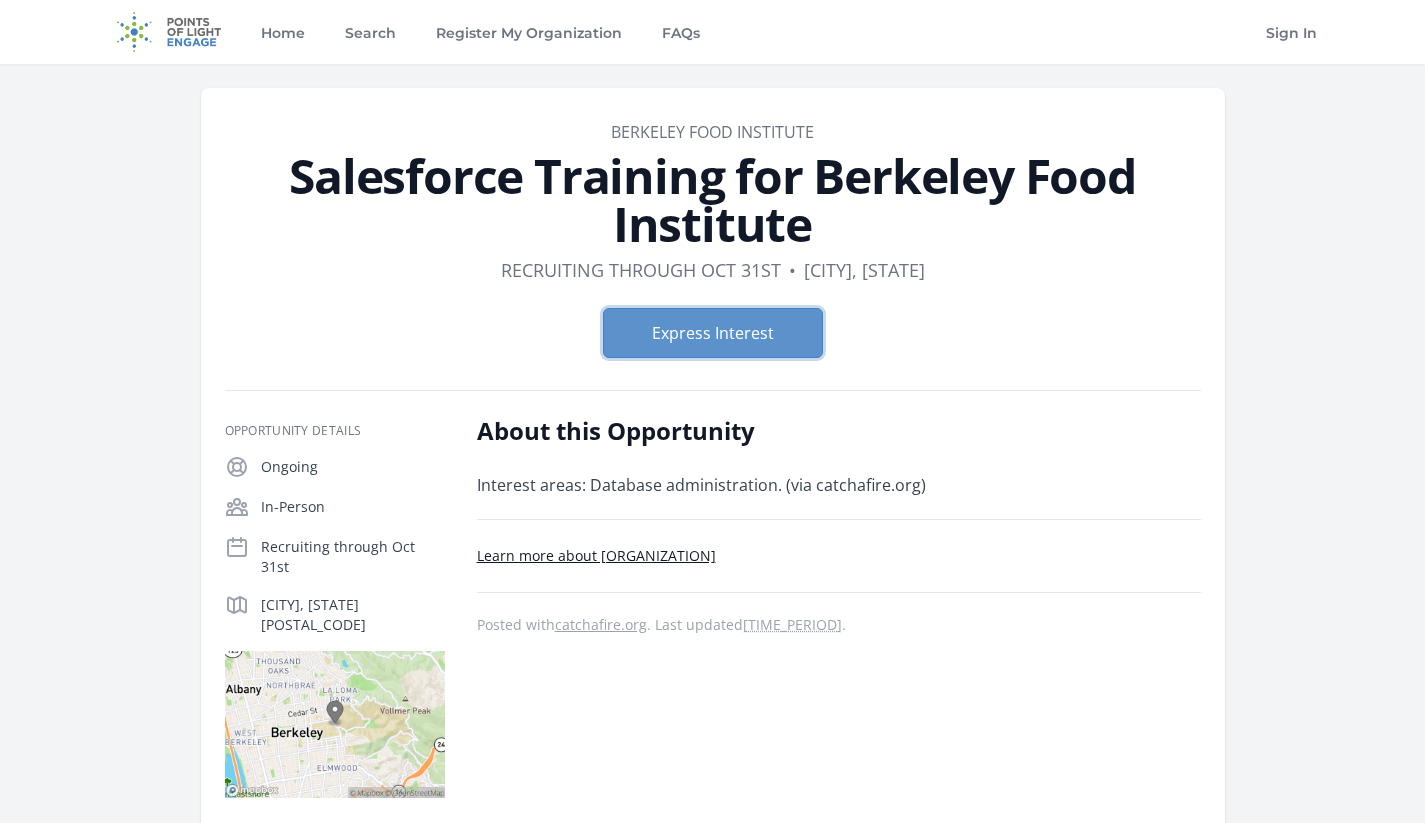 click on "Express Interest" at bounding box center [713, 333] 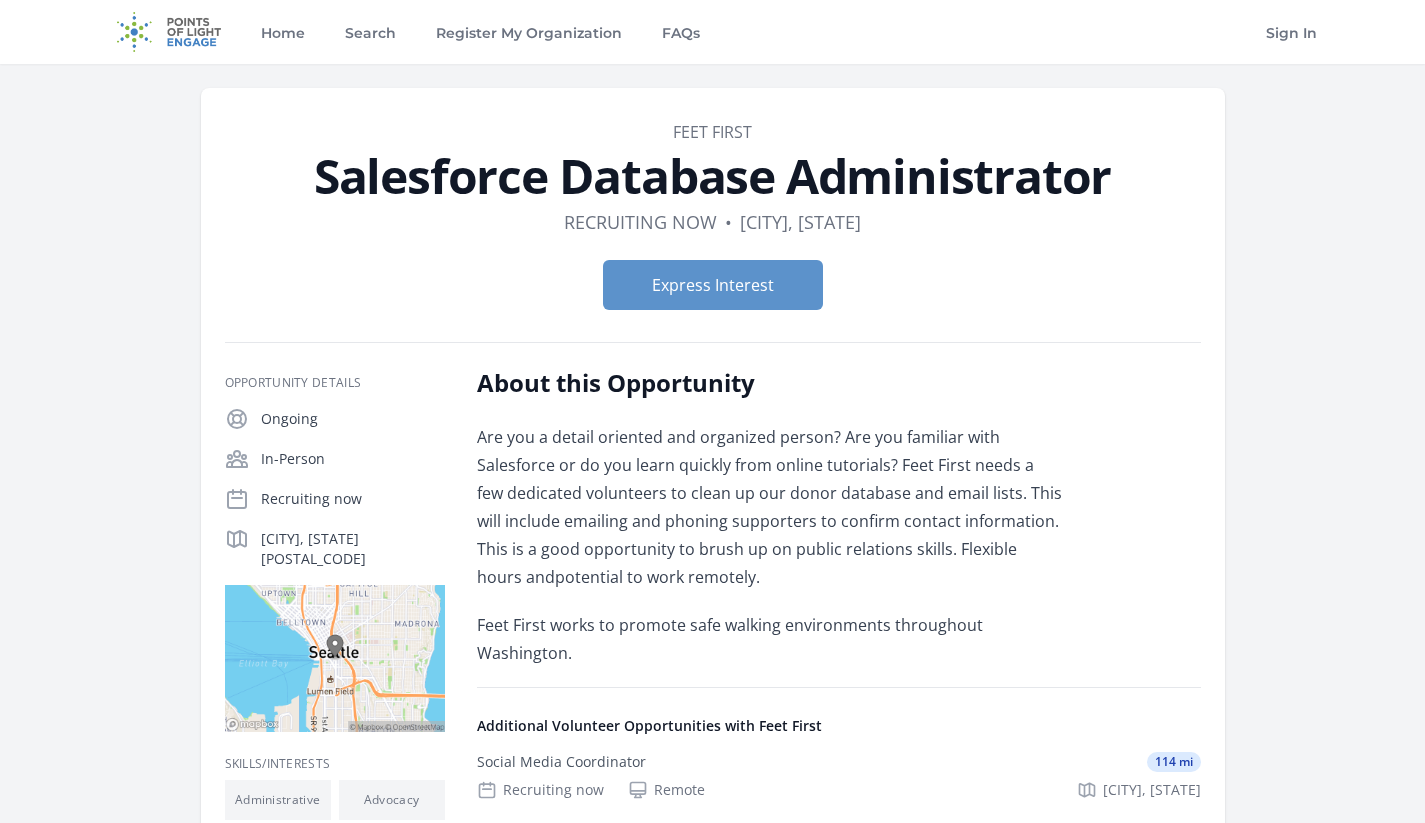 scroll, scrollTop: 0, scrollLeft: 0, axis: both 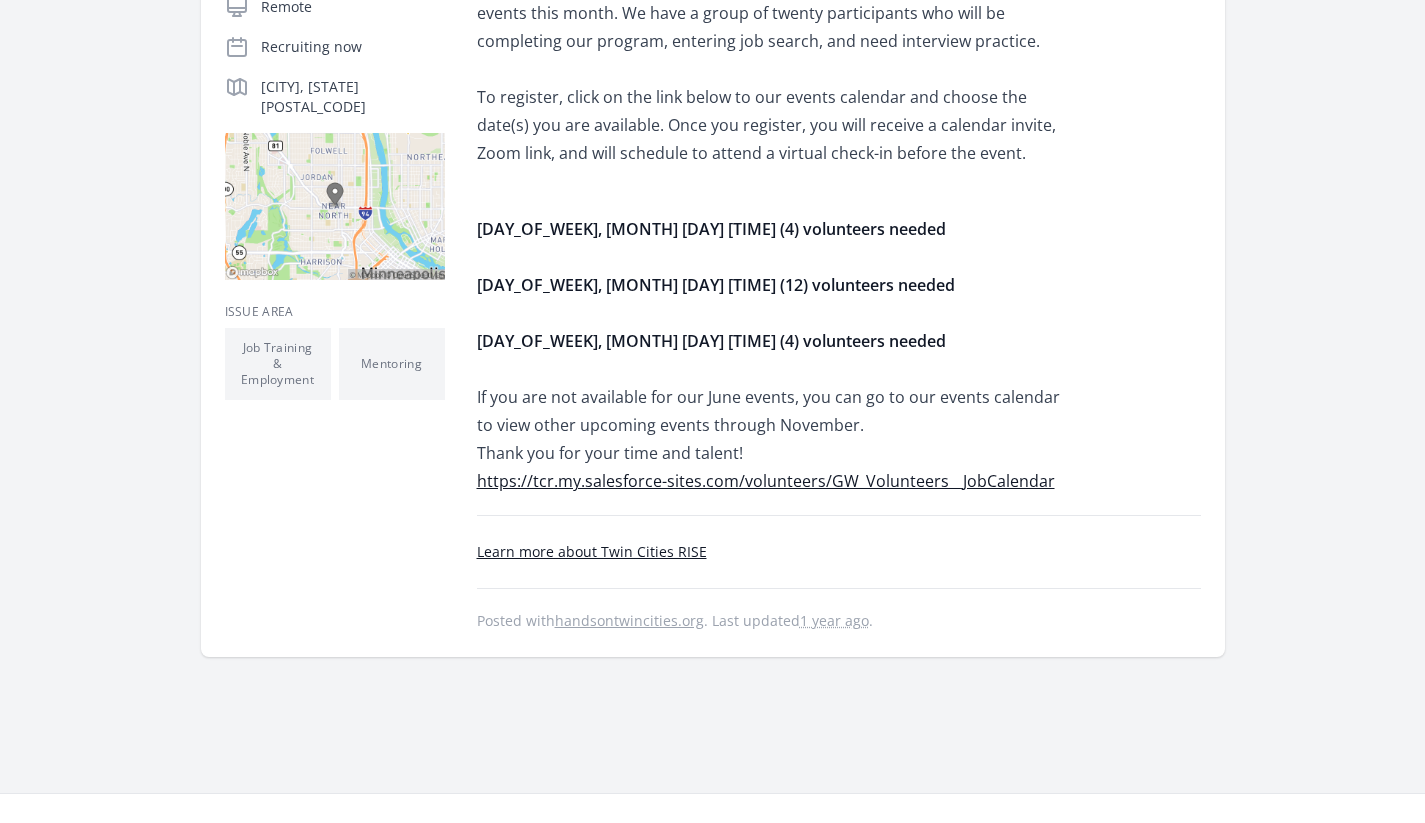 click on "https://tcr.my.salesforce-sites.com/volunteers/GW_Volunteers__JobCalendar" at bounding box center [766, 481] 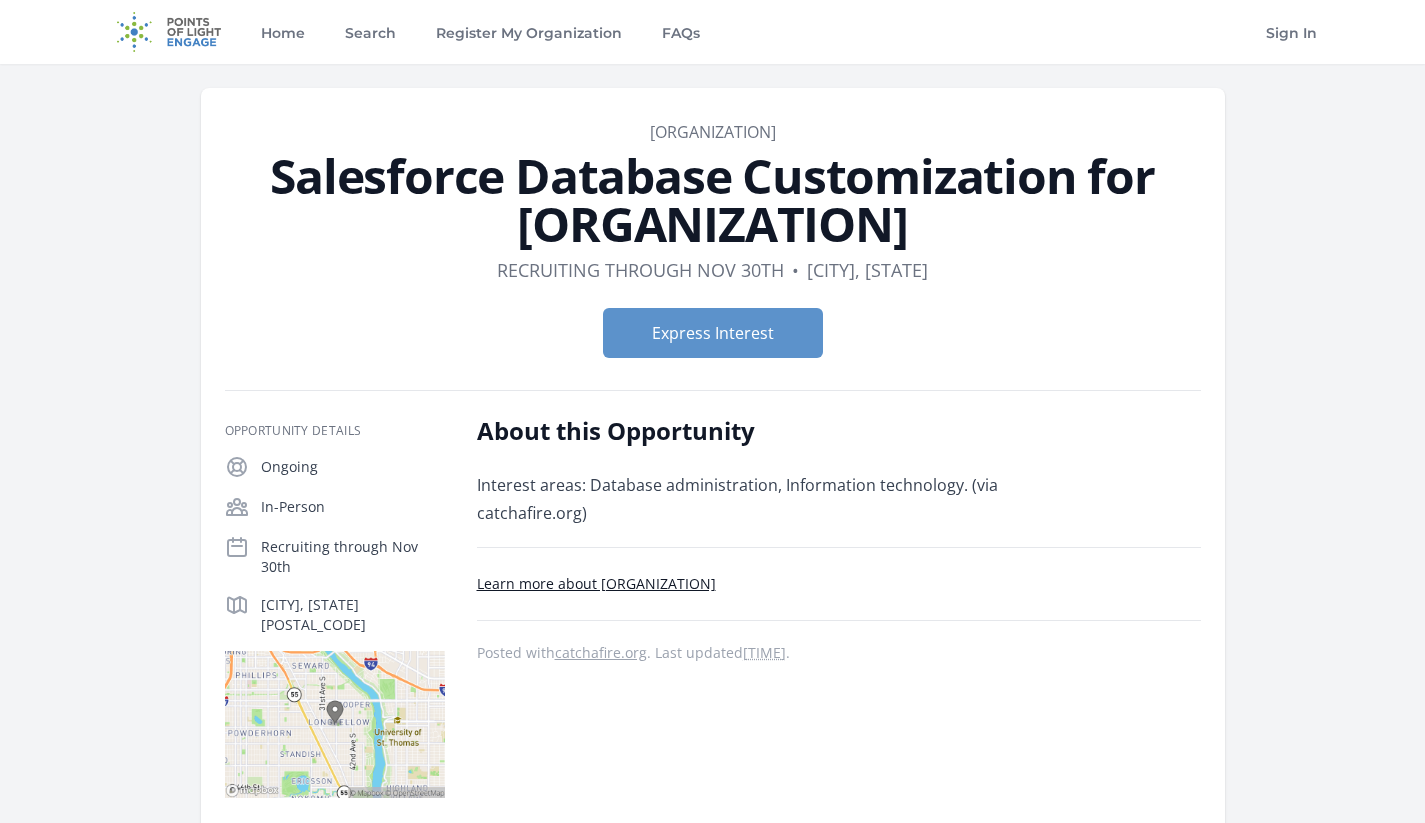 scroll, scrollTop: 0, scrollLeft: 0, axis: both 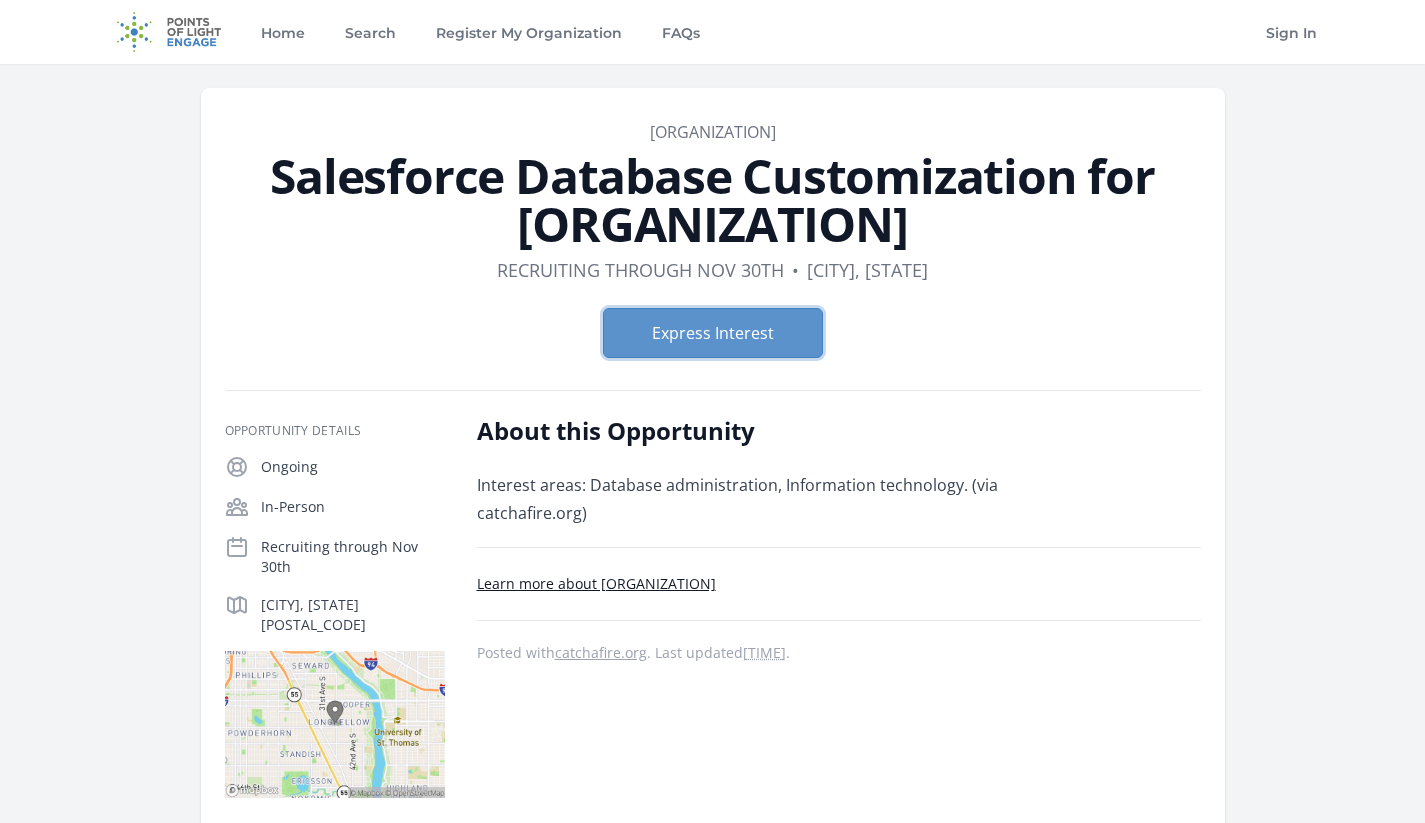 click on "Express Interest" at bounding box center [713, 333] 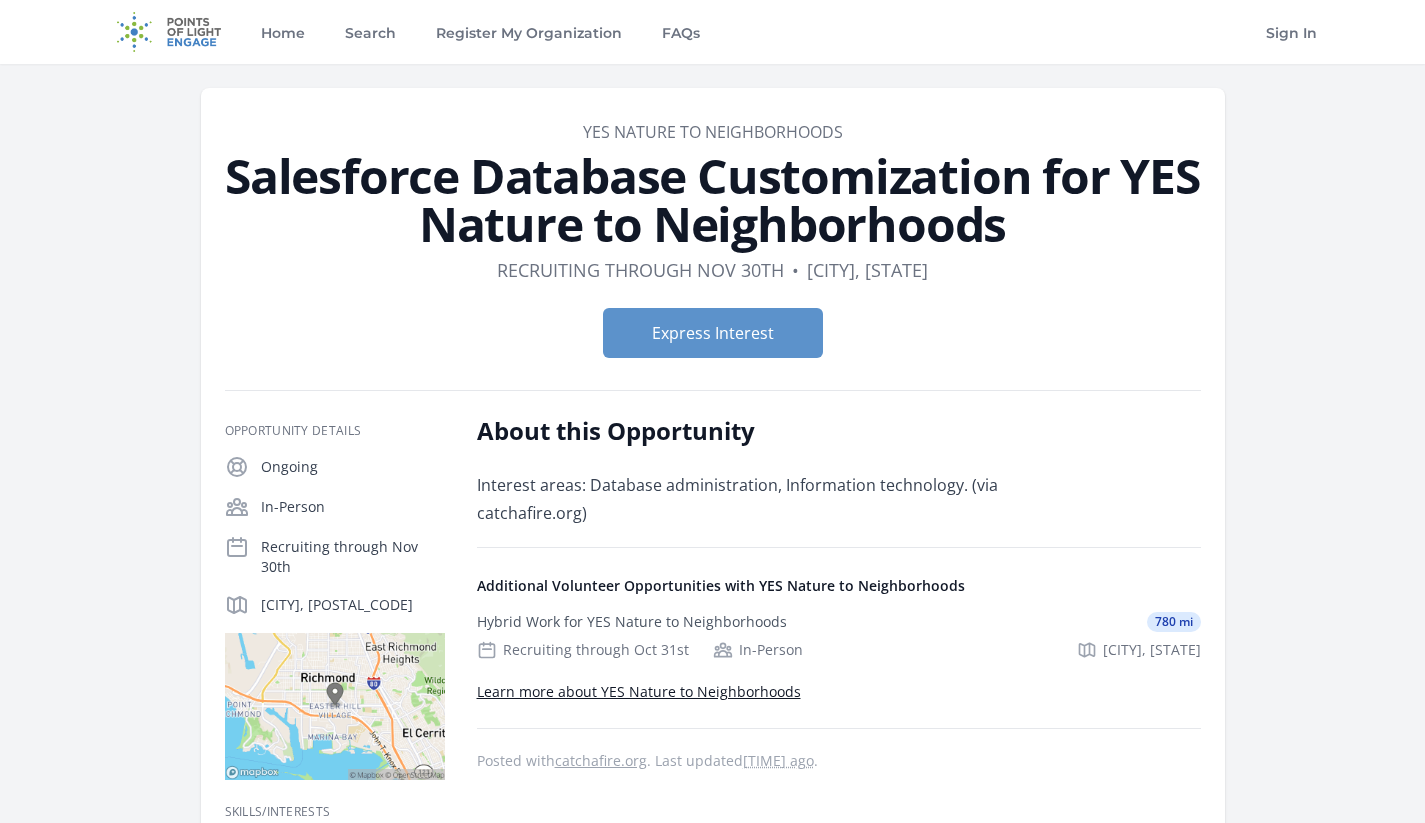 scroll, scrollTop: 0, scrollLeft: 0, axis: both 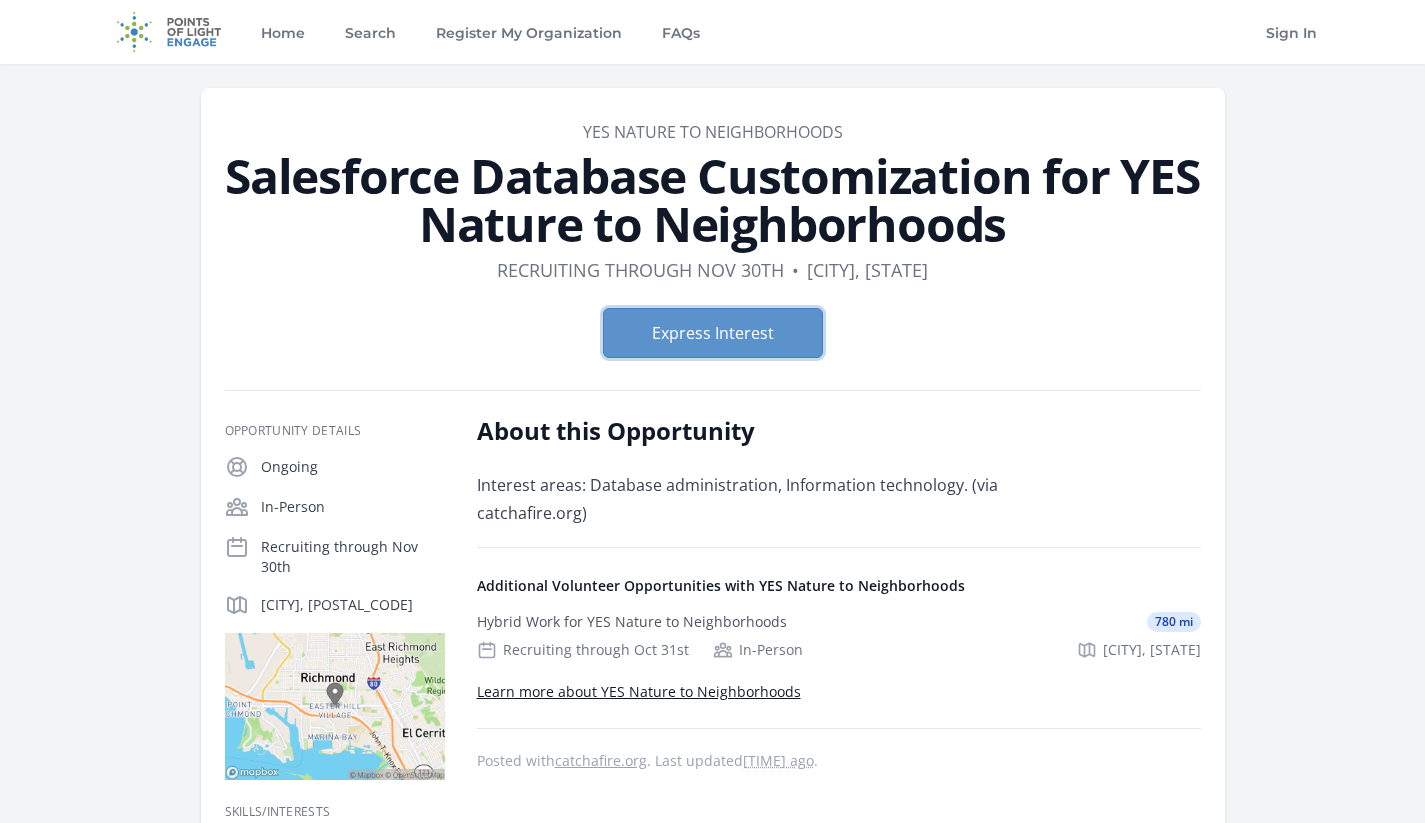 click on "Express Interest" at bounding box center [713, 333] 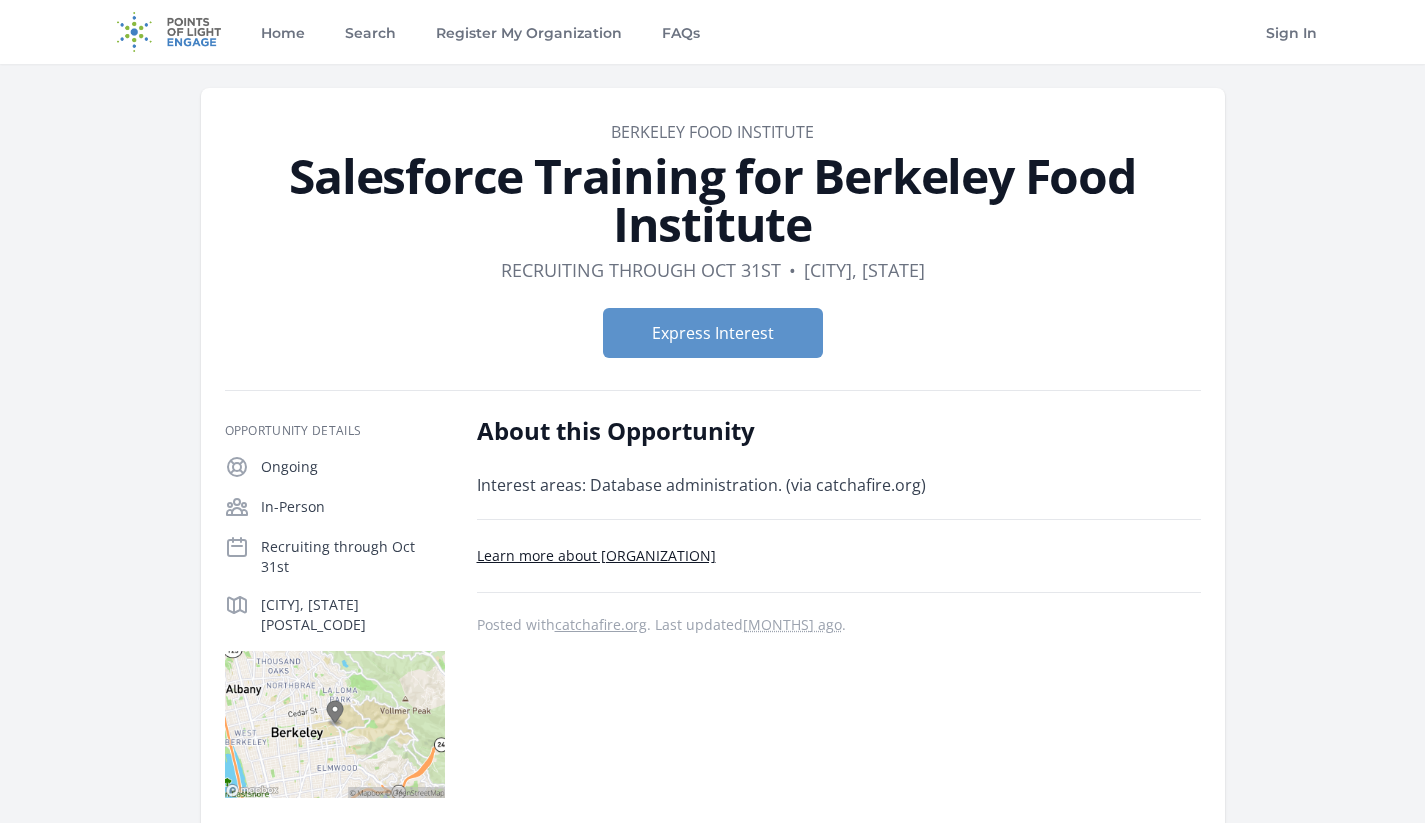 scroll, scrollTop: 0, scrollLeft: 0, axis: both 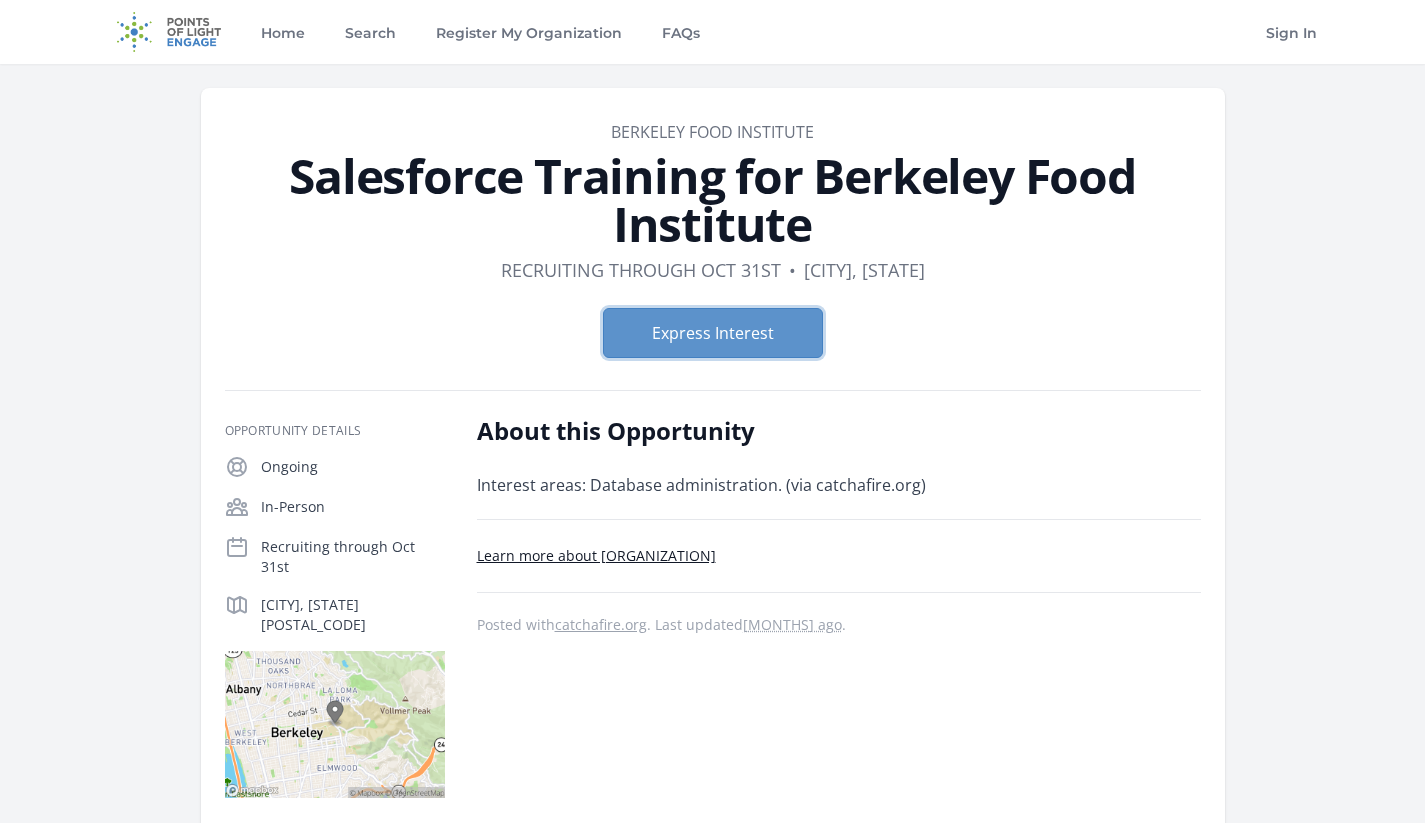click on "Express Interest" at bounding box center [713, 333] 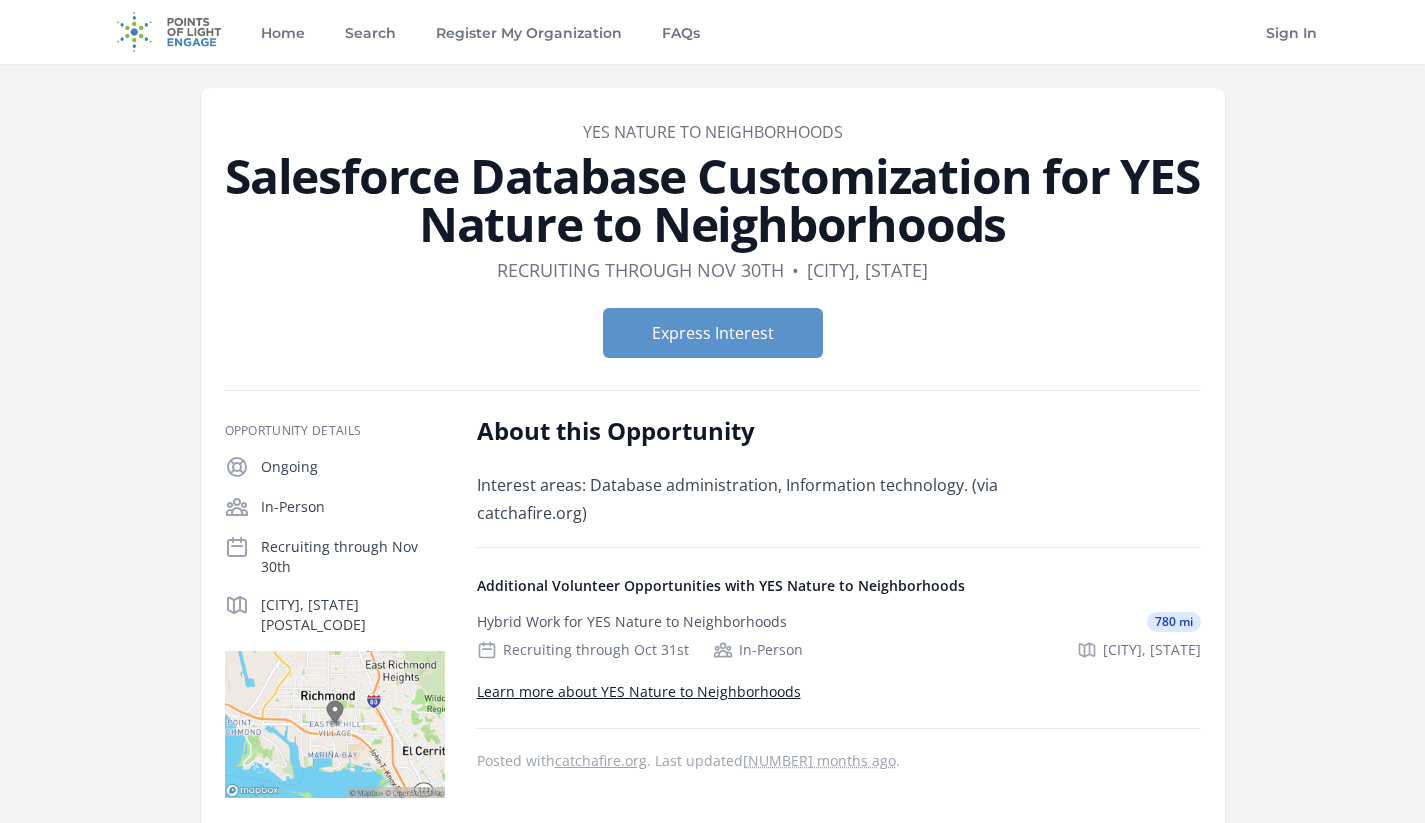 scroll, scrollTop: 0, scrollLeft: 0, axis: both 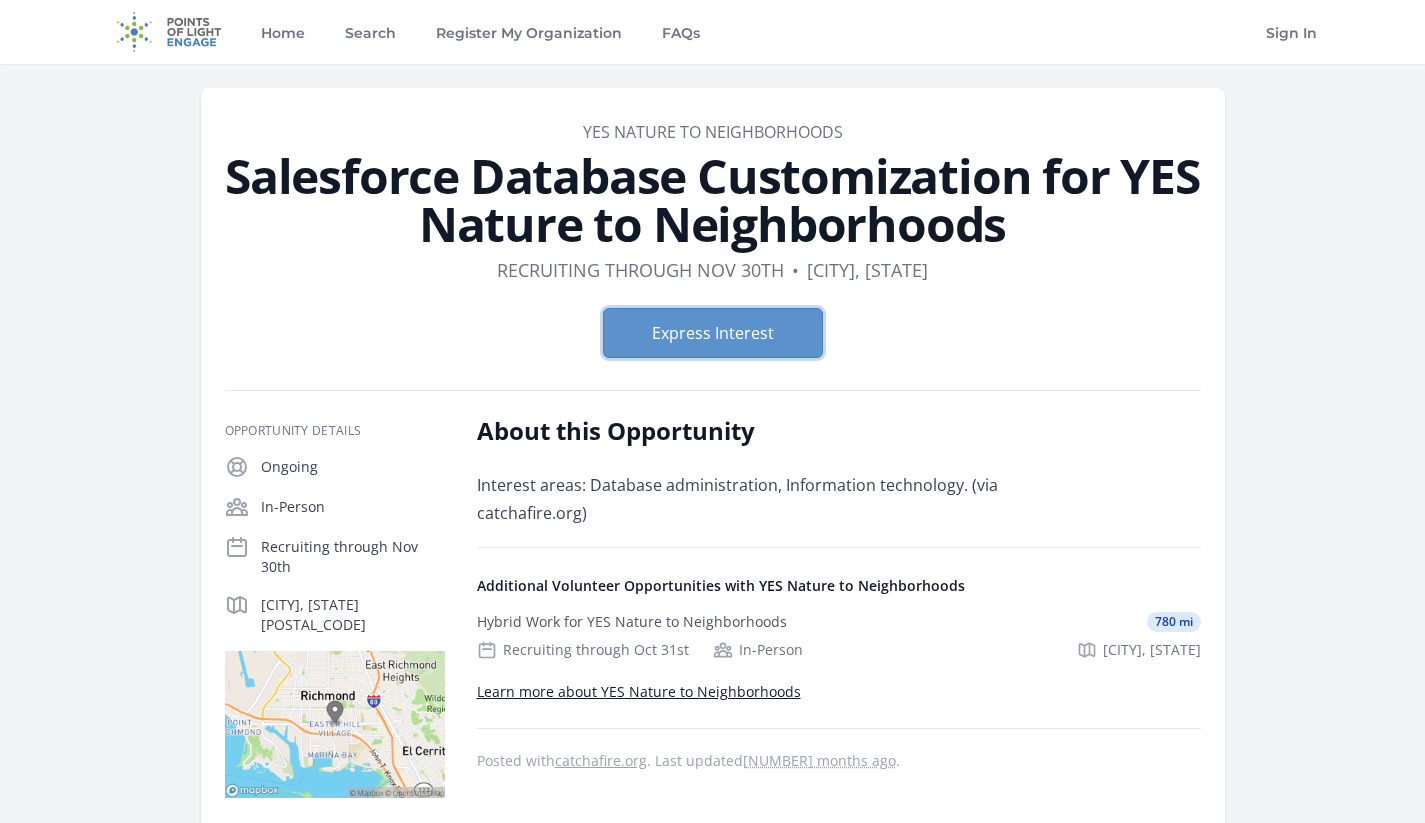click on "Express Interest" at bounding box center [713, 333] 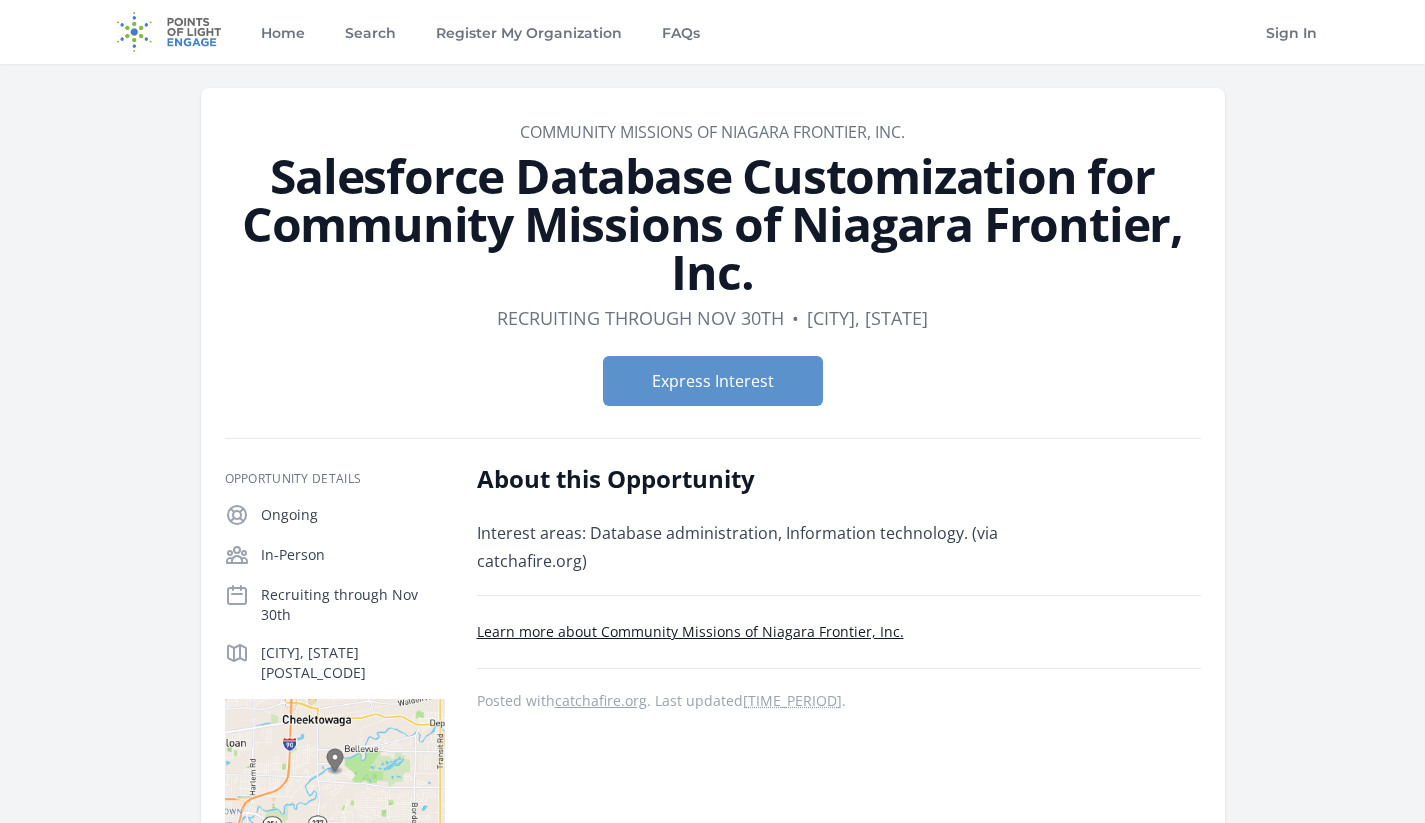 scroll, scrollTop: 0, scrollLeft: 0, axis: both 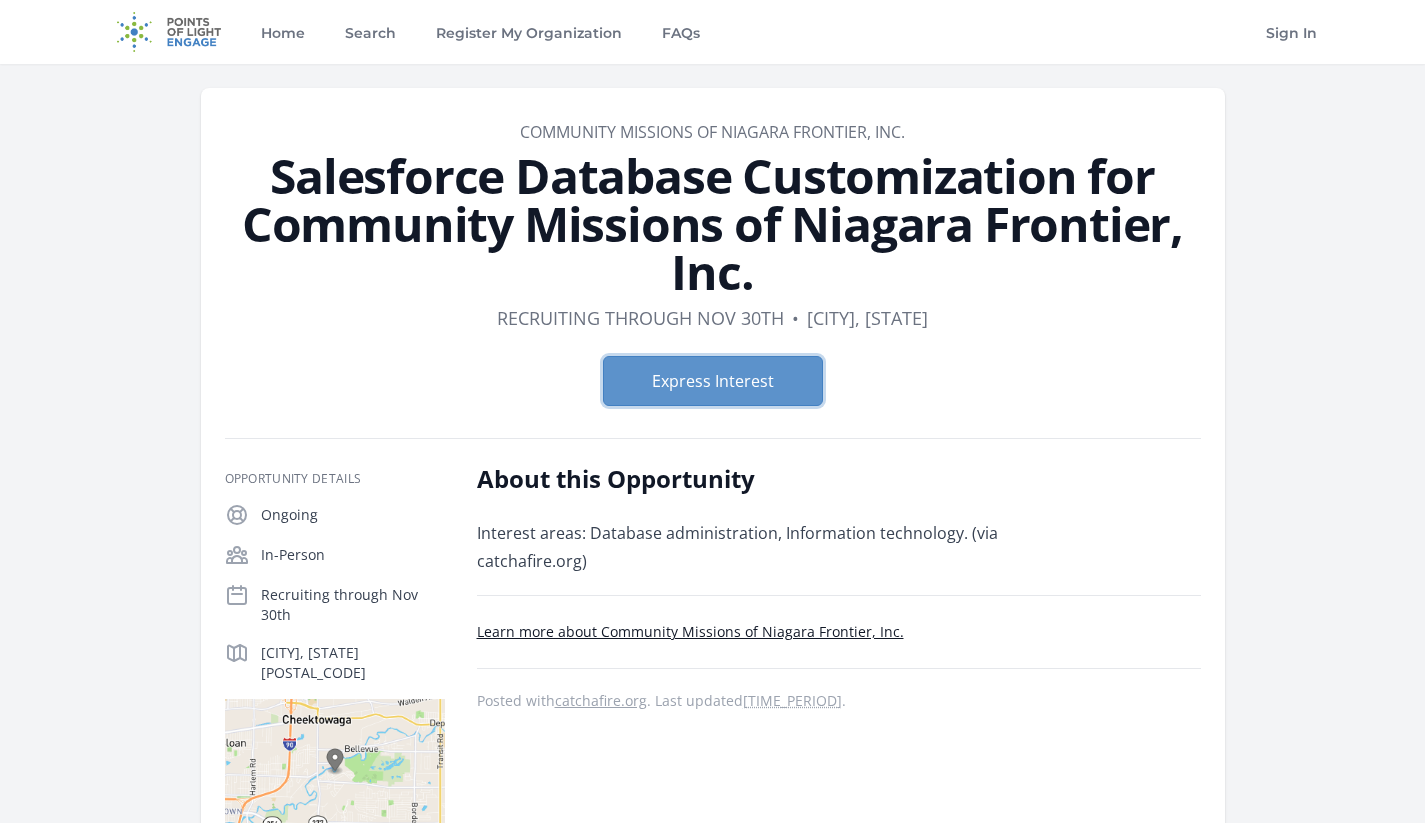click on "Express Interest" at bounding box center [713, 381] 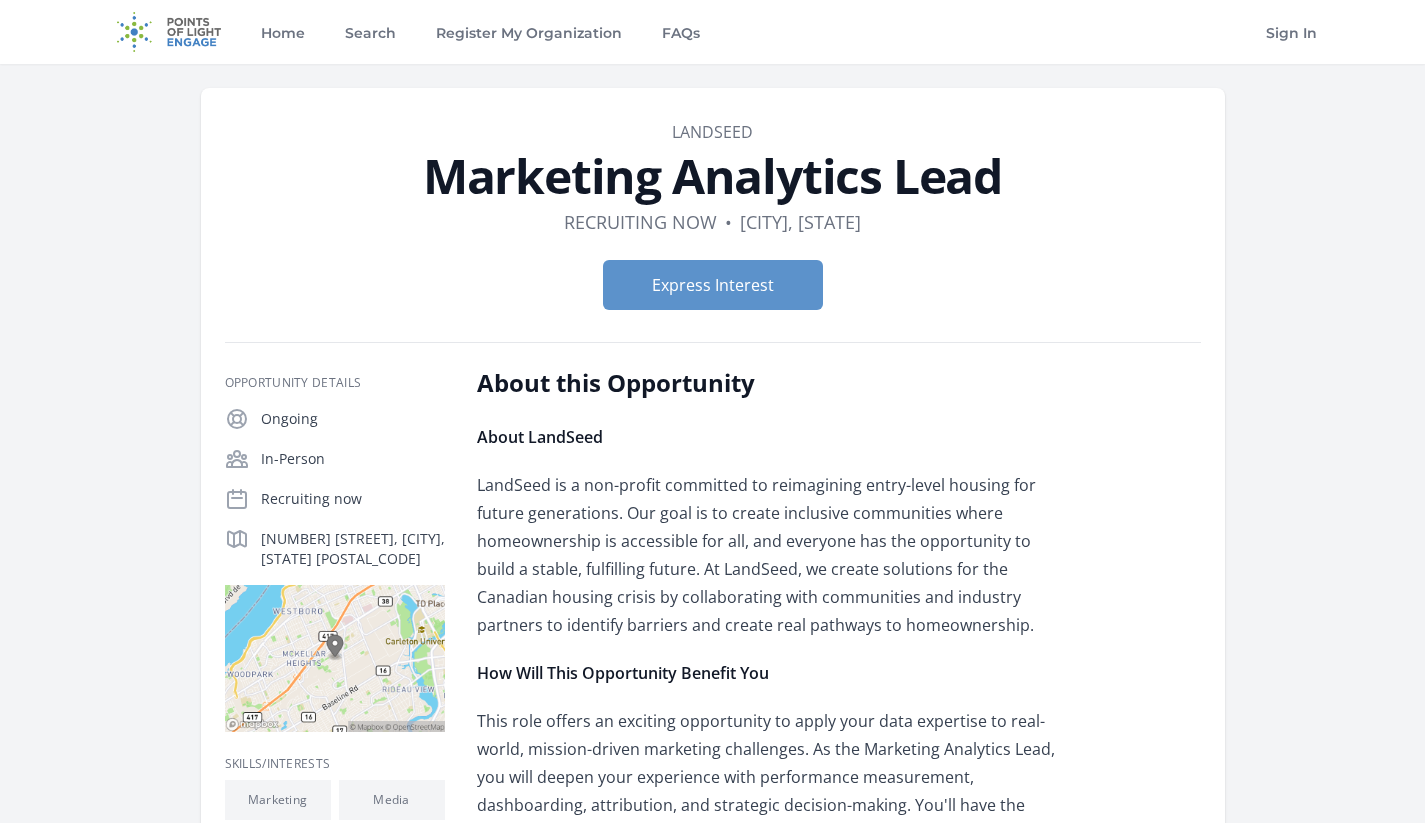 scroll, scrollTop: 0, scrollLeft: 0, axis: both 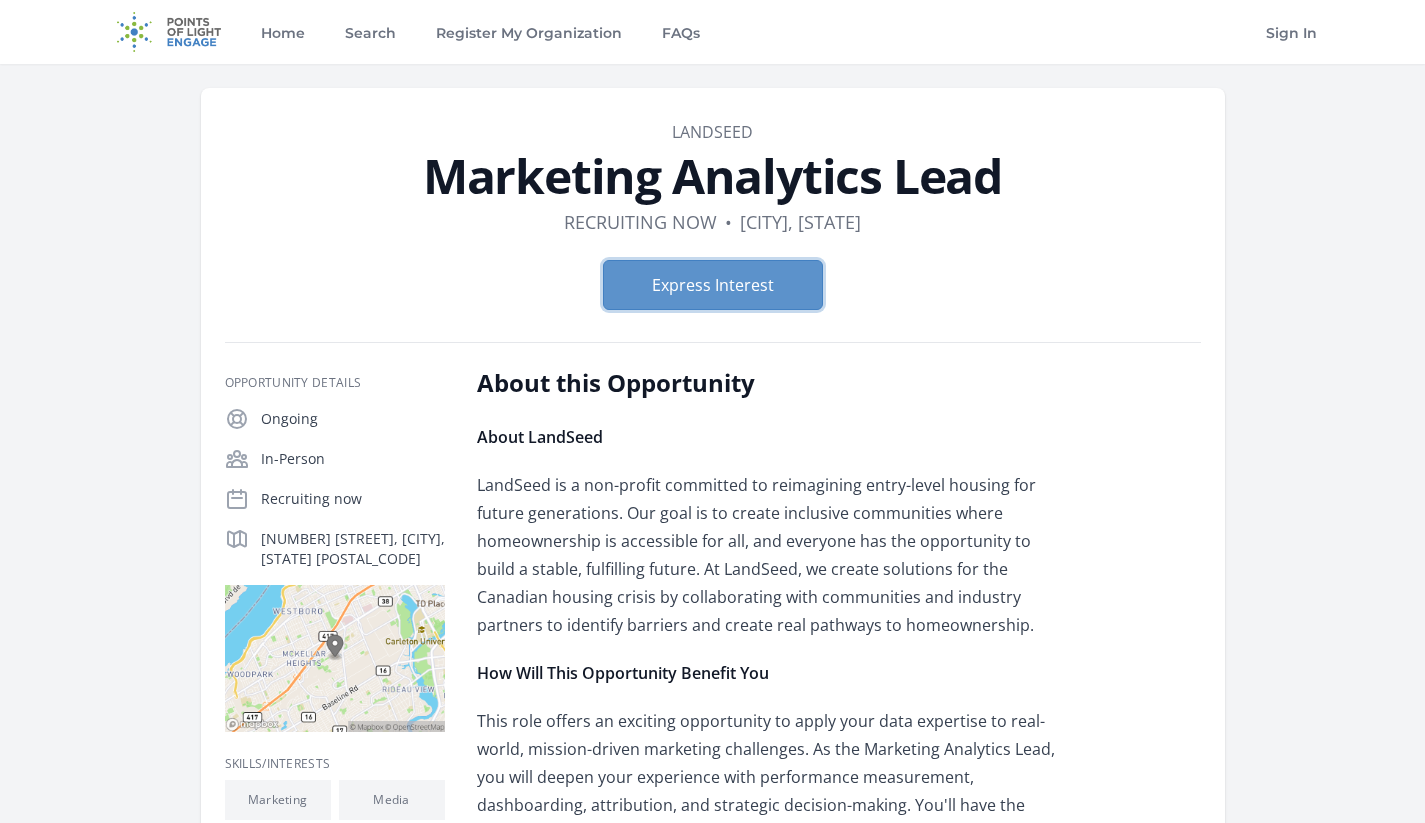 click on "Express Interest" at bounding box center (713, 285) 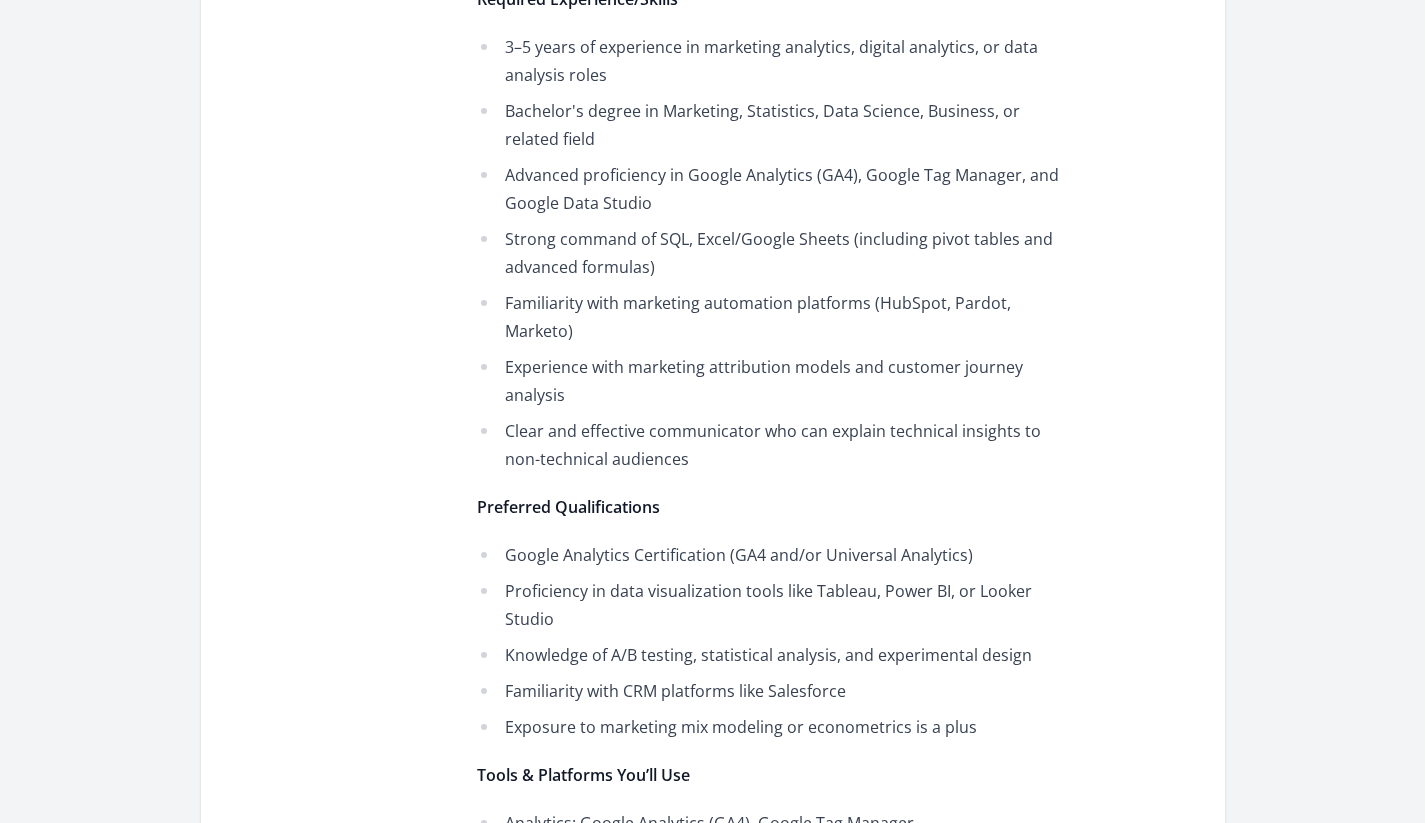 scroll, scrollTop: 1900, scrollLeft: 0, axis: vertical 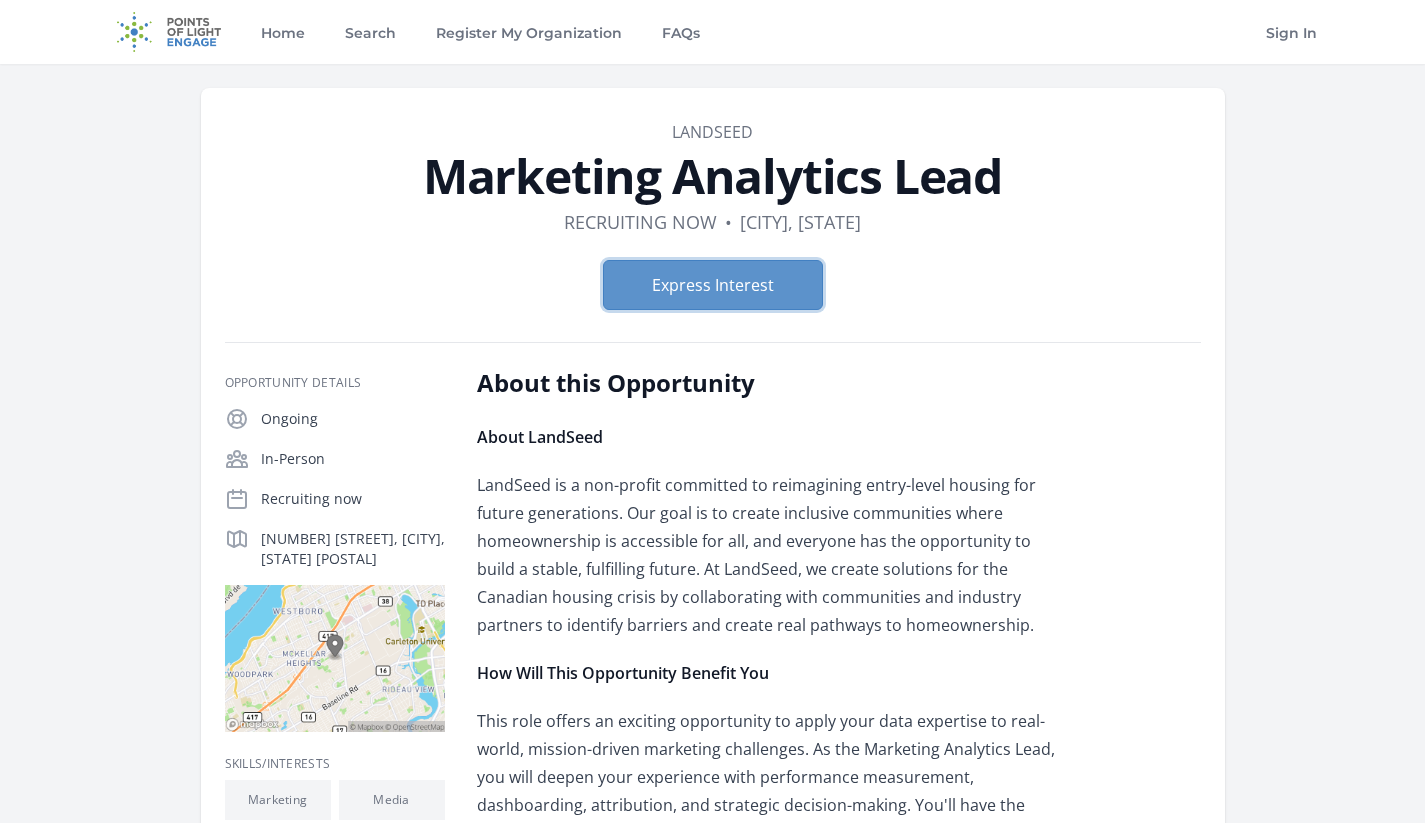 click on "Express Interest" at bounding box center (713, 285) 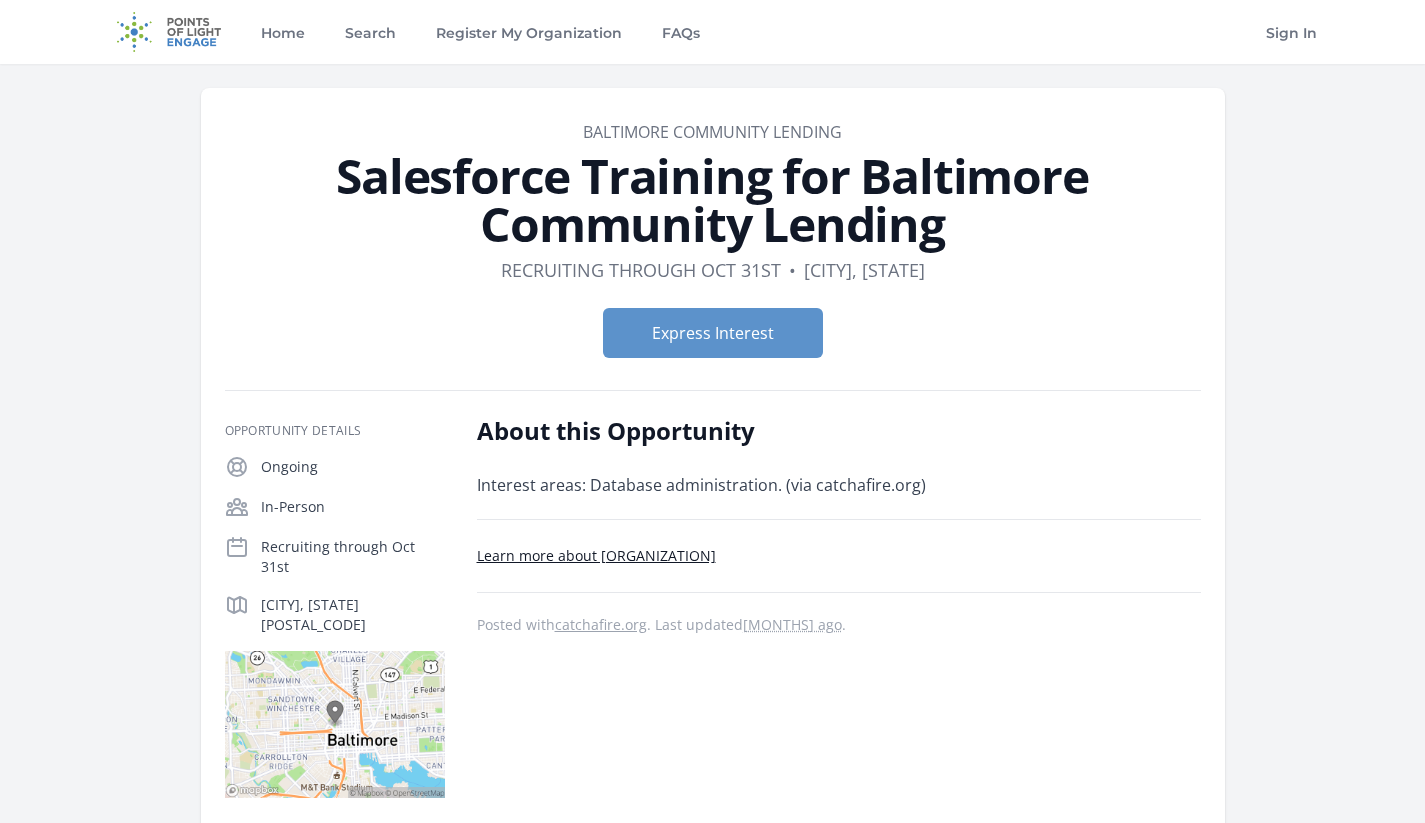 scroll, scrollTop: 0, scrollLeft: 0, axis: both 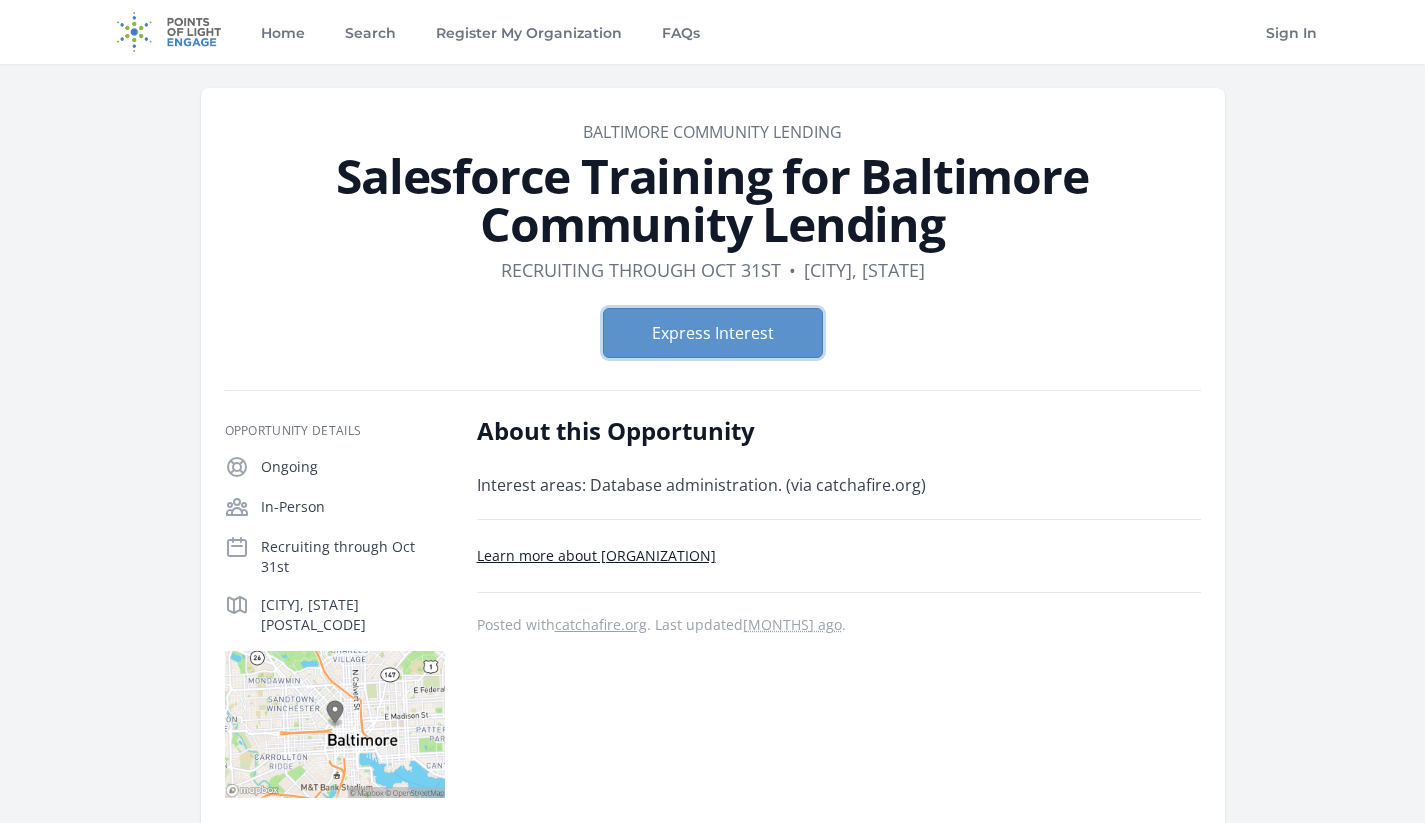 click on "Express Interest" at bounding box center [713, 333] 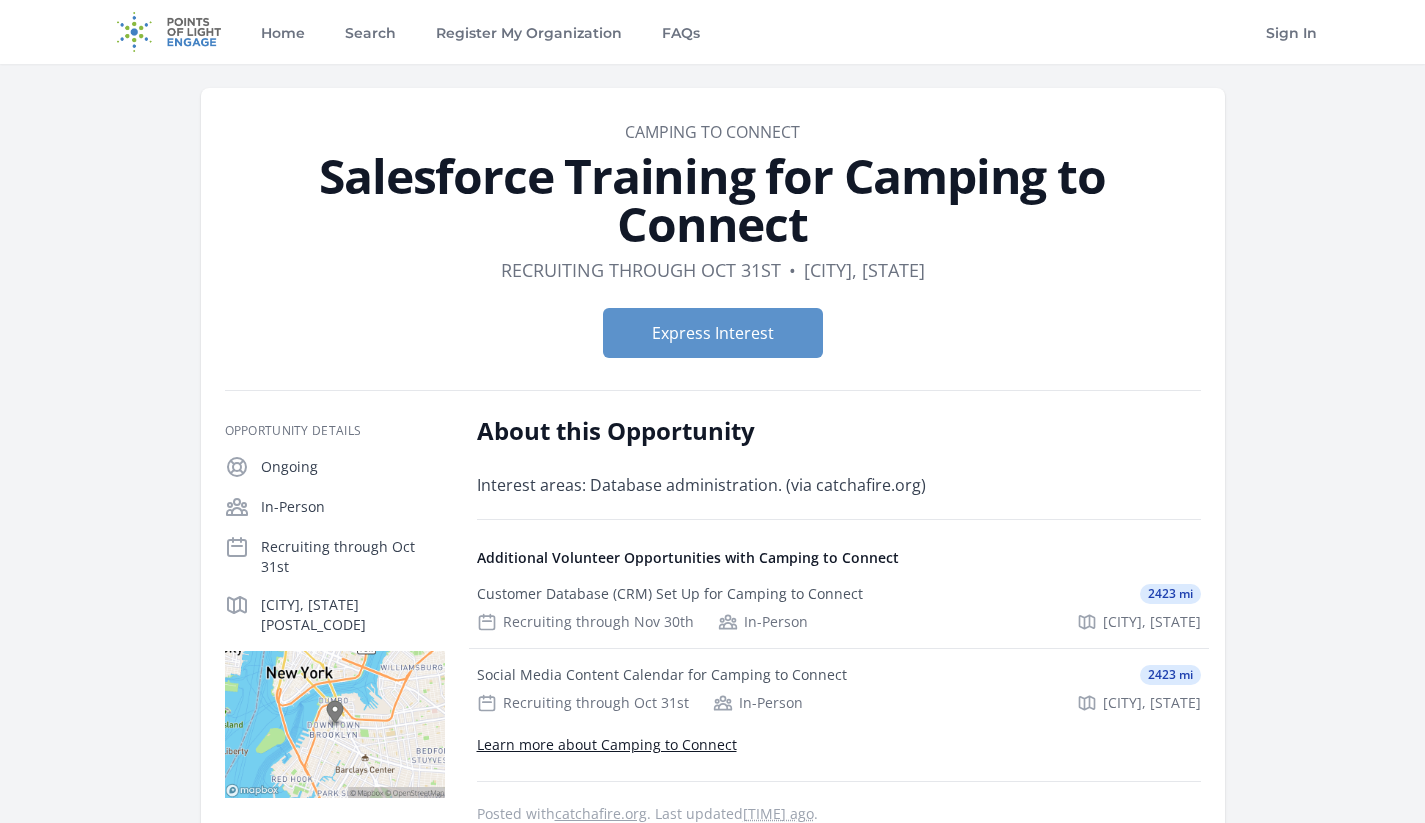 scroll, scrollTop: 0, scrollLeft: 0, axis: both 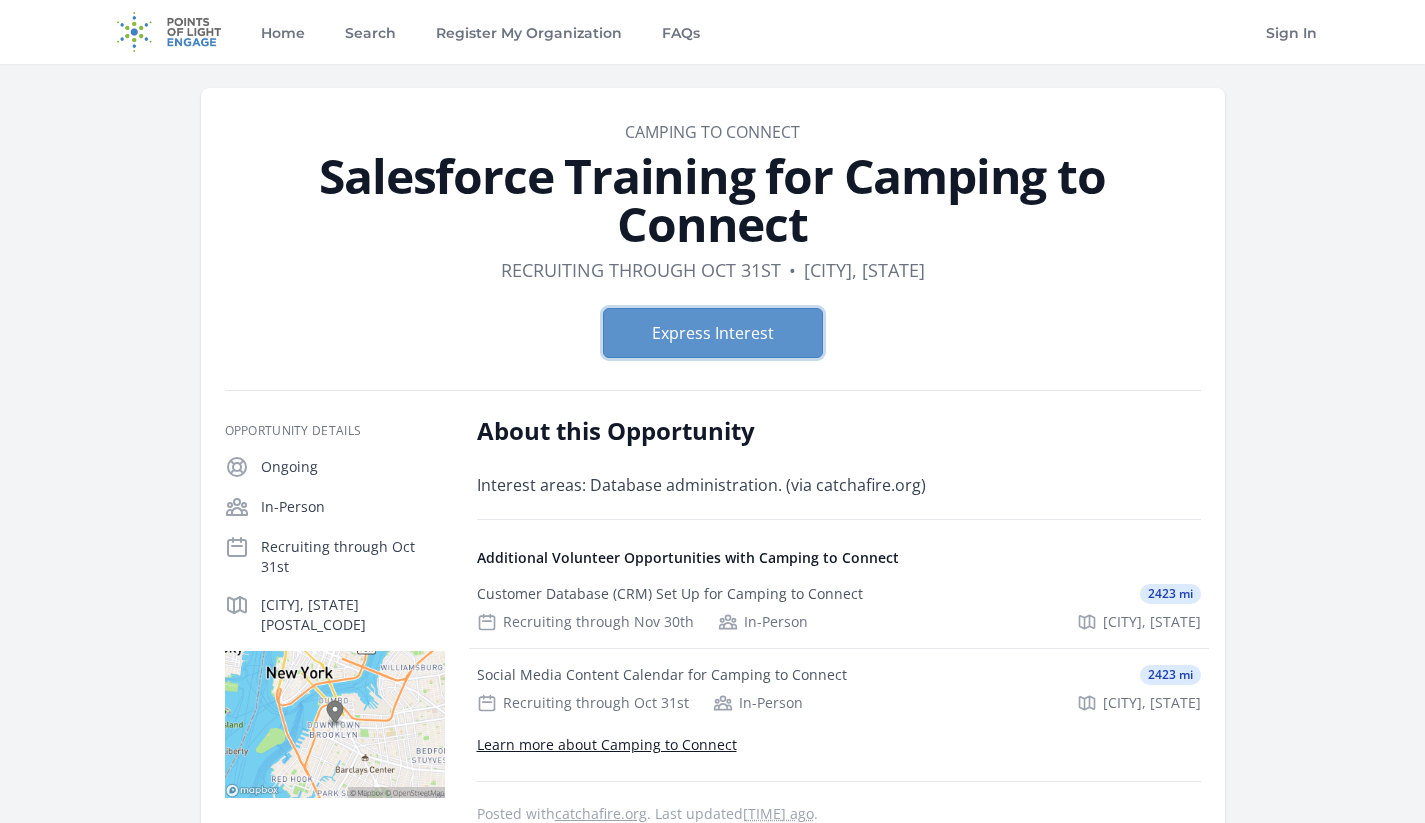 click on "Express Interest" at bounding box center (713, 333) 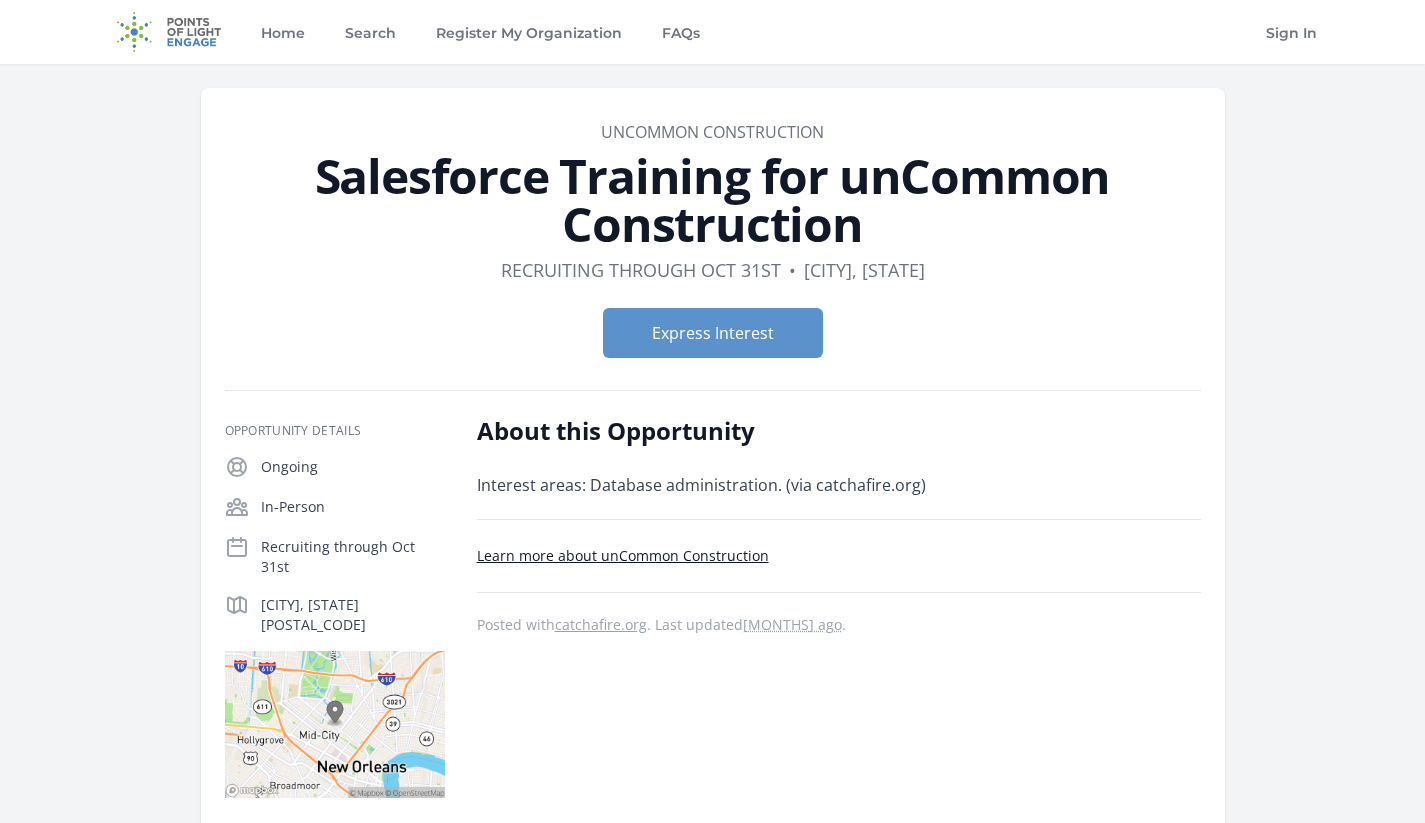 scroll, scrollTop: 0, scrollLeft: 0, axis: both 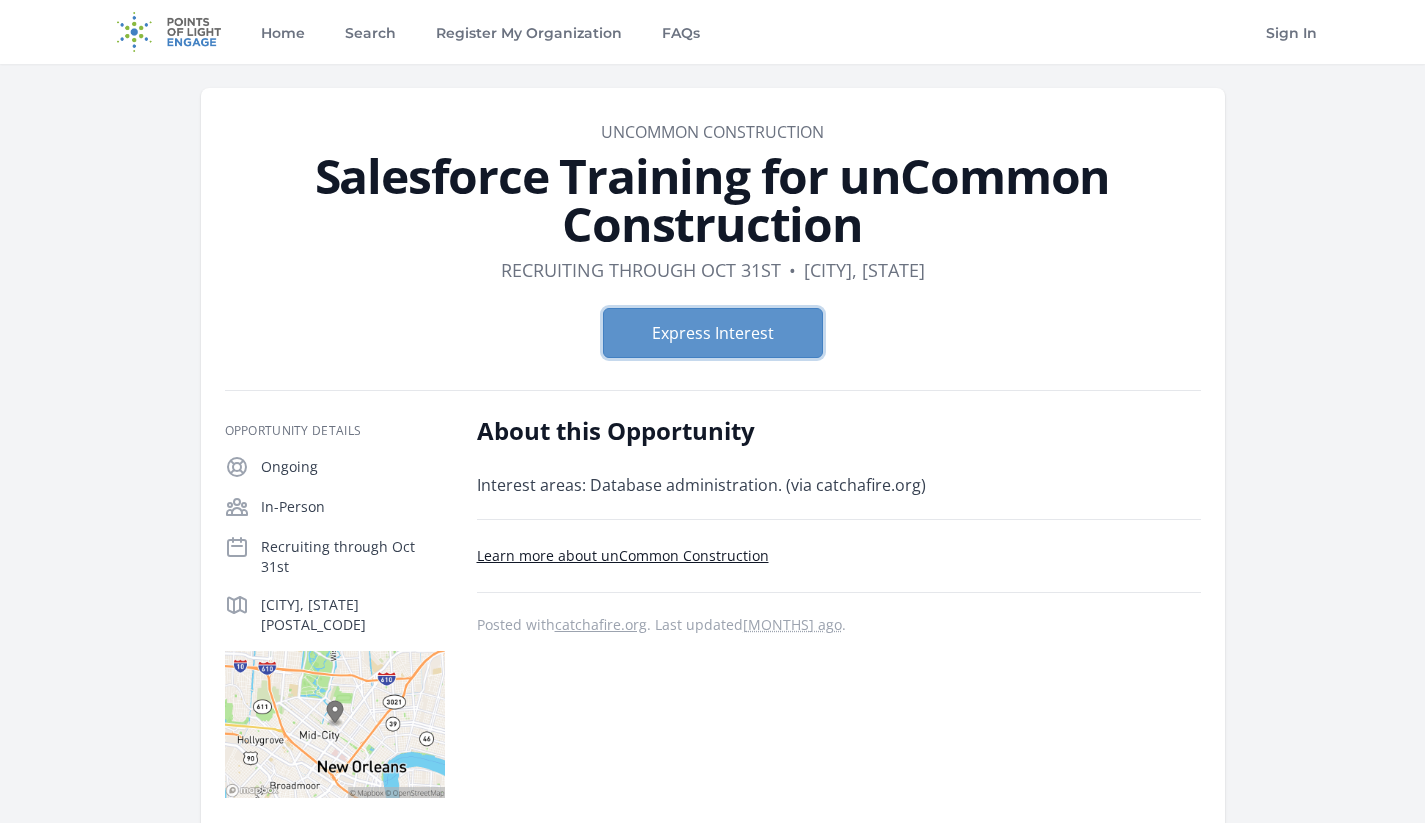 click on "Express Interest" at bounding box center [713, 333] 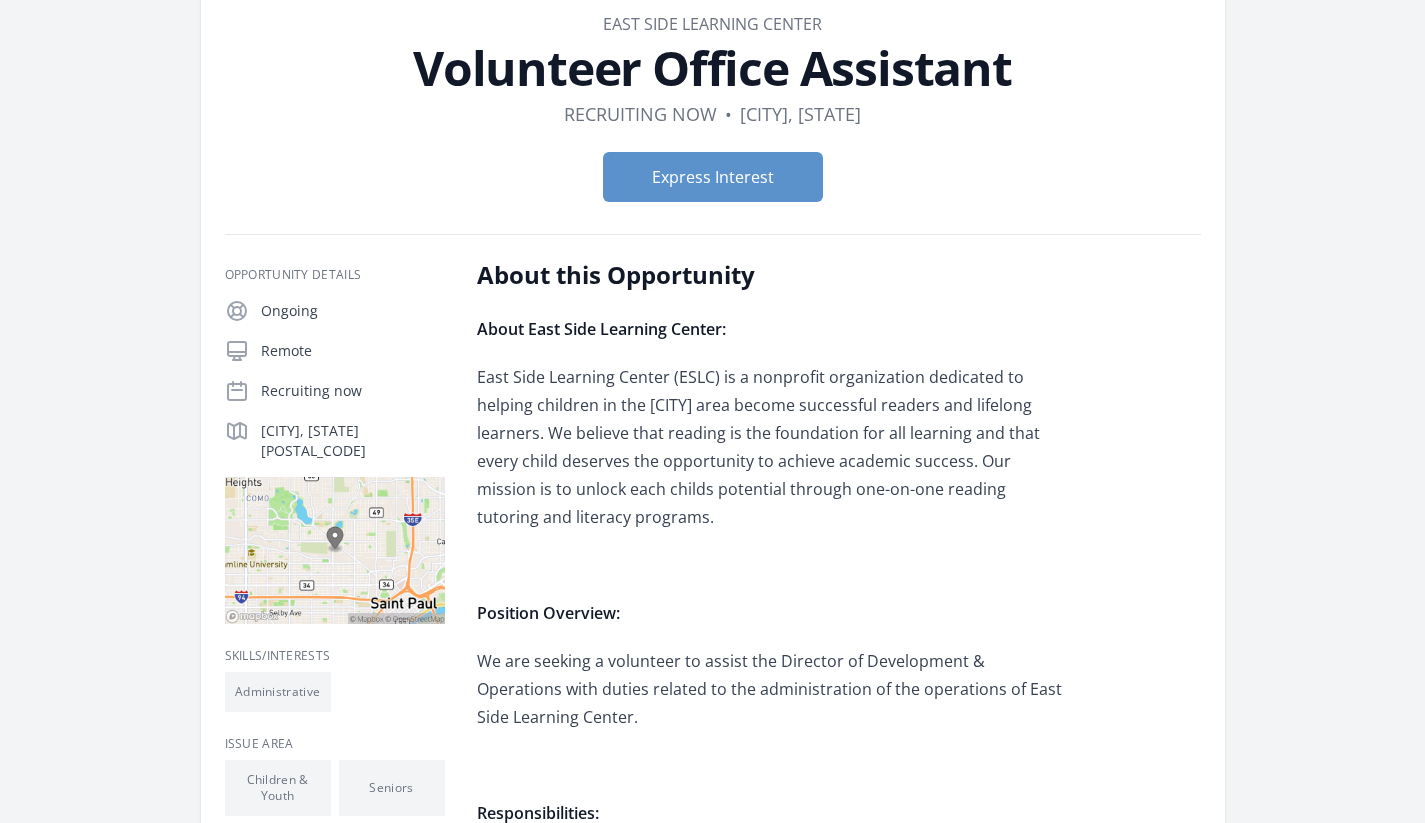 scroll, scrollTop: 0, scrollLeft: 0, axis: both 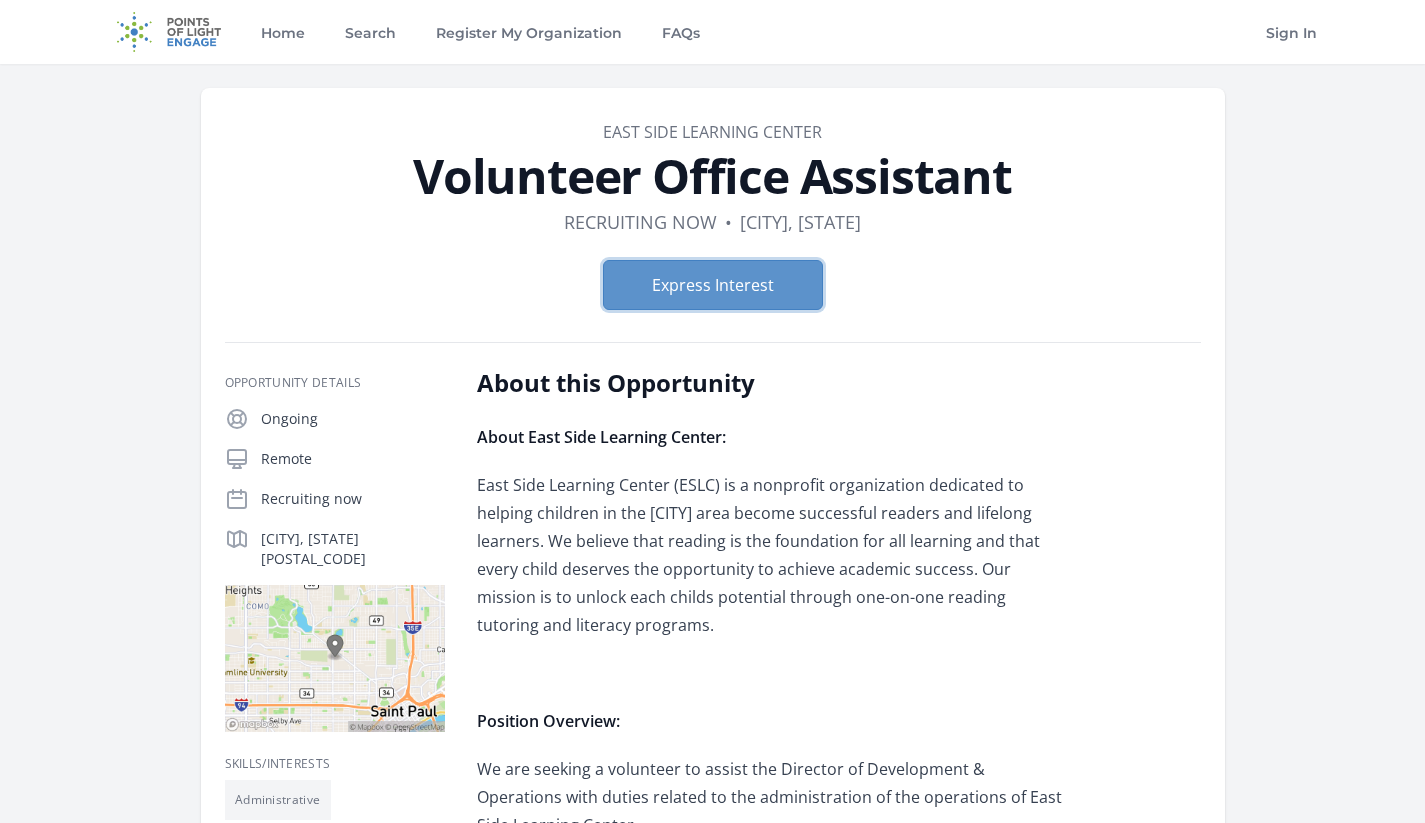 click on "Express Interest" at bounding box center [713, 285] 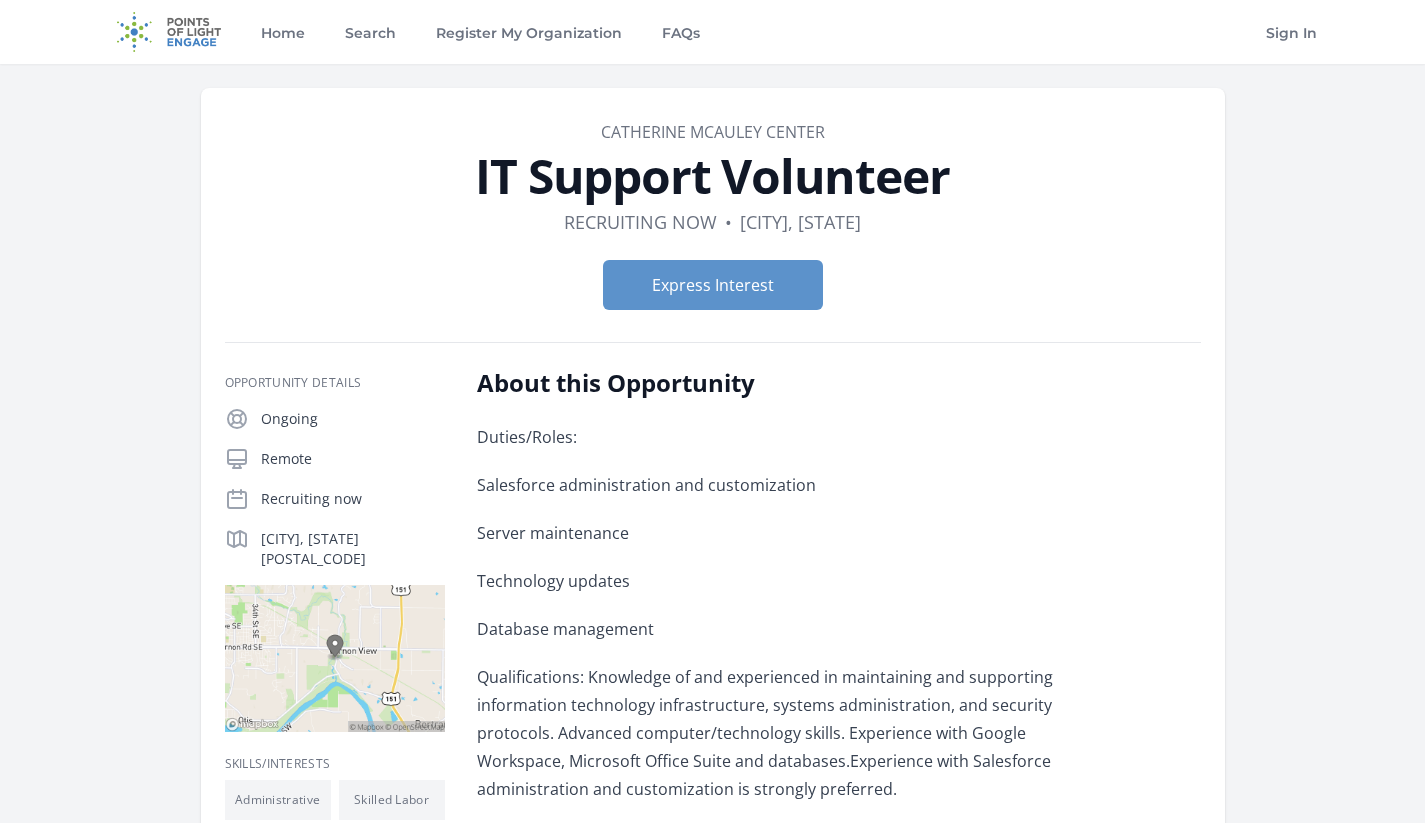 scroll, scrollTop: 0, scrollLeft: 0, axis: both 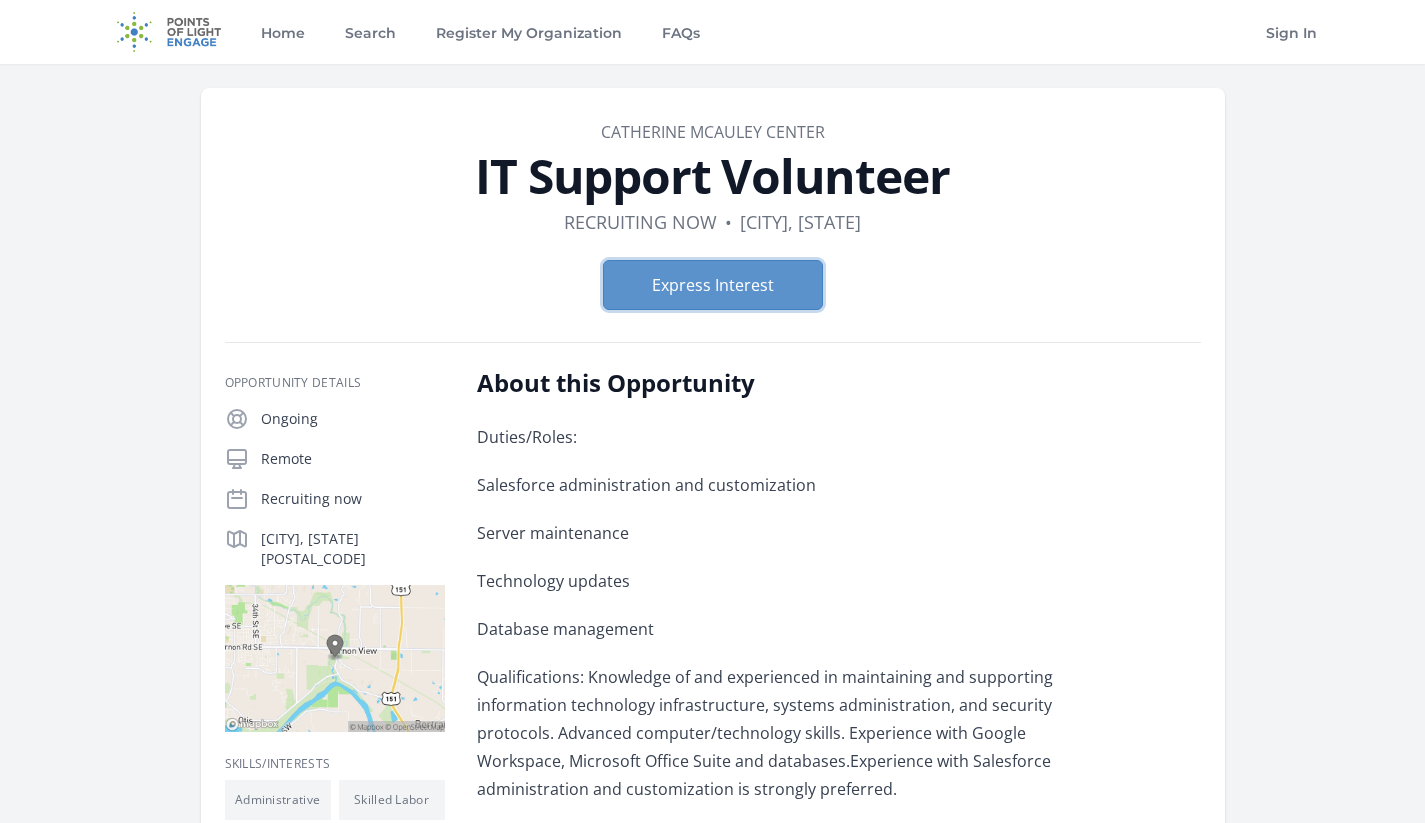 click on "Express Interest" at bounding box center (713, 285) 